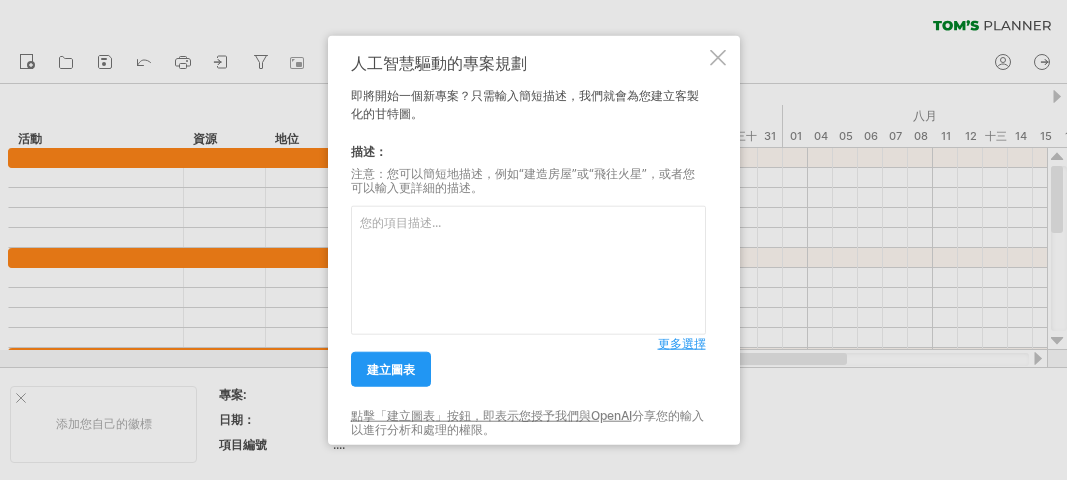 scroll, scrollTop: 0, scrollLeft: 0, axis: both 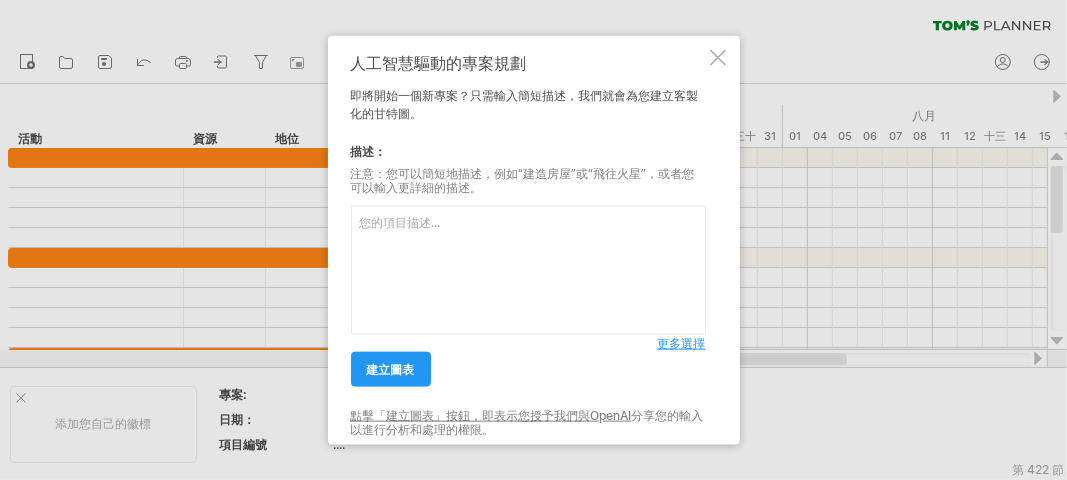 paste on "暑假作業" 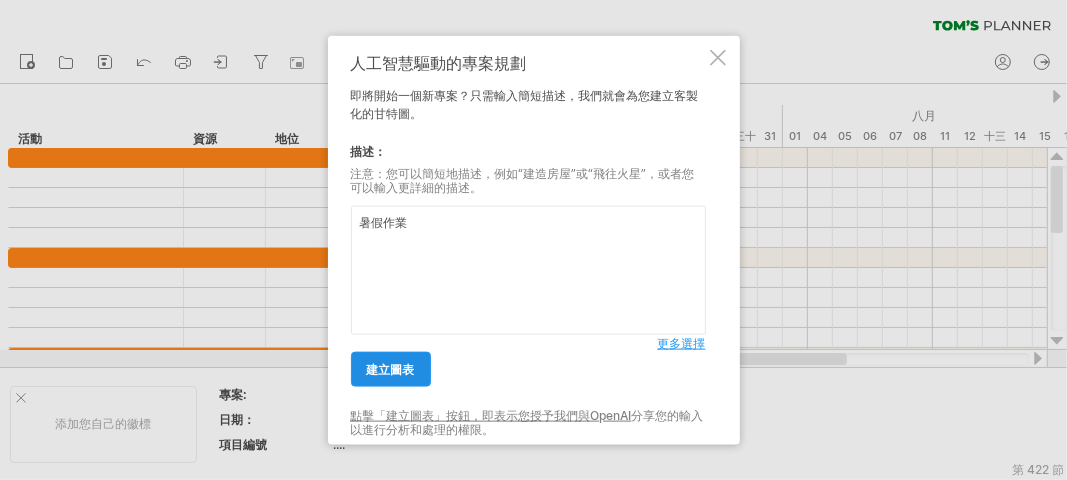 drag, startPoint x: 443, startPoint y: 363, endPoint x: 422, endPoint y: 369, distance: 21.84033 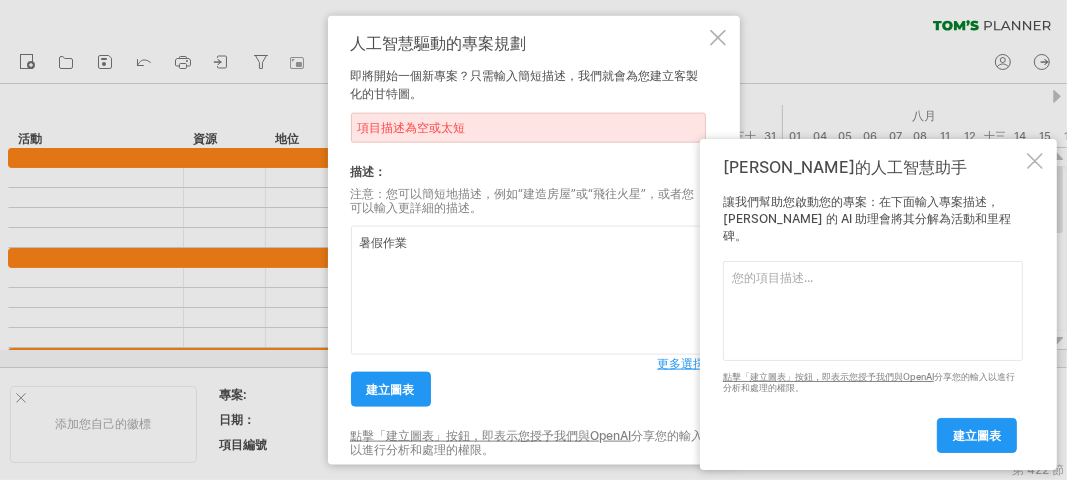 click on "[PERSON_NAME]的人工智慧助手 讓我們幫助您啟動您的專案：在下面輸入專案描述，[PERSON_NAME] 的 AI 助理會將其分解為活動和里程碑。 請在下方提供您想要規劃的項目的描述。 點擊「建立圖表」按鈕，即表示您授予我們與OpenAI 分享您的輸入 以進行分析和處理的權限。 建立圖表" at bounding box center [878, 304] 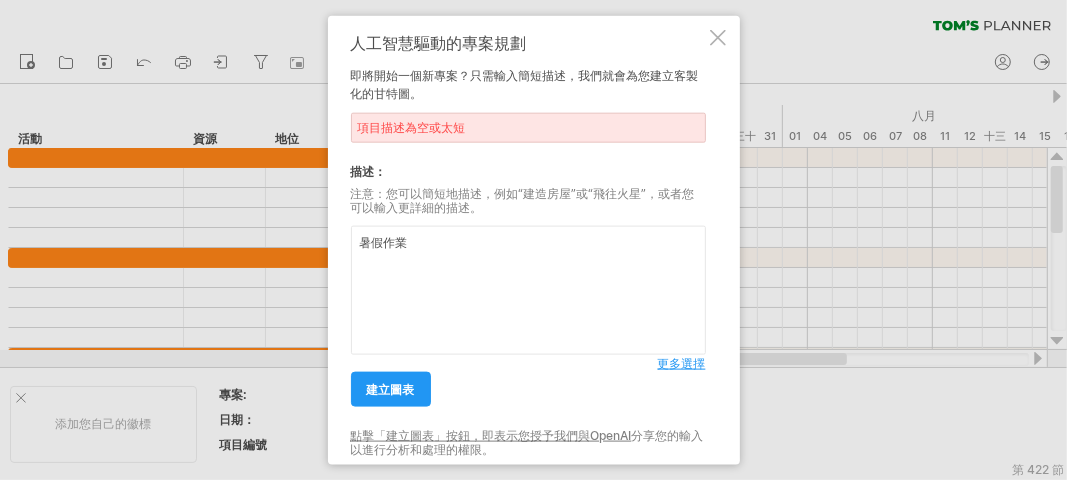 click on "暑假作業" at bounding box center (528, 290) 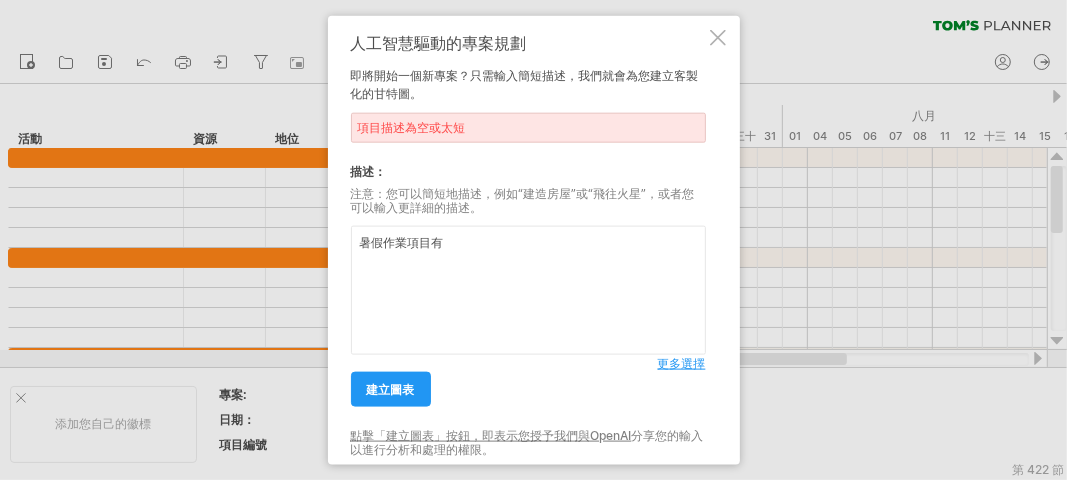 click on "暑假作業項目有" at bounding box center [528, 290] 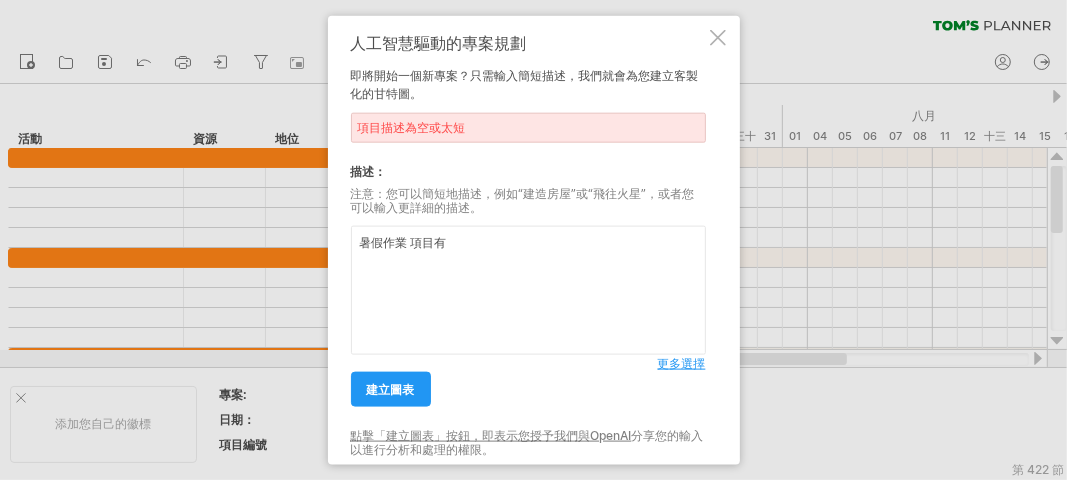 click on "暑假作業 項目有" at bounding box center (528, 290) 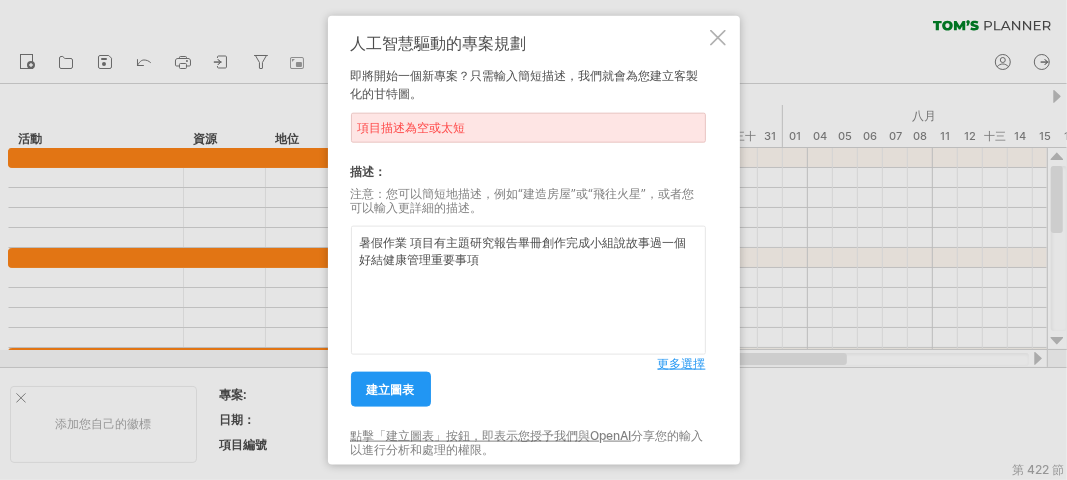 click on "暑假作業 項目有主題研究報告畢冊創作完成小組說故事過一個好結健康管理重要事項" at bounding box center (528, 290) 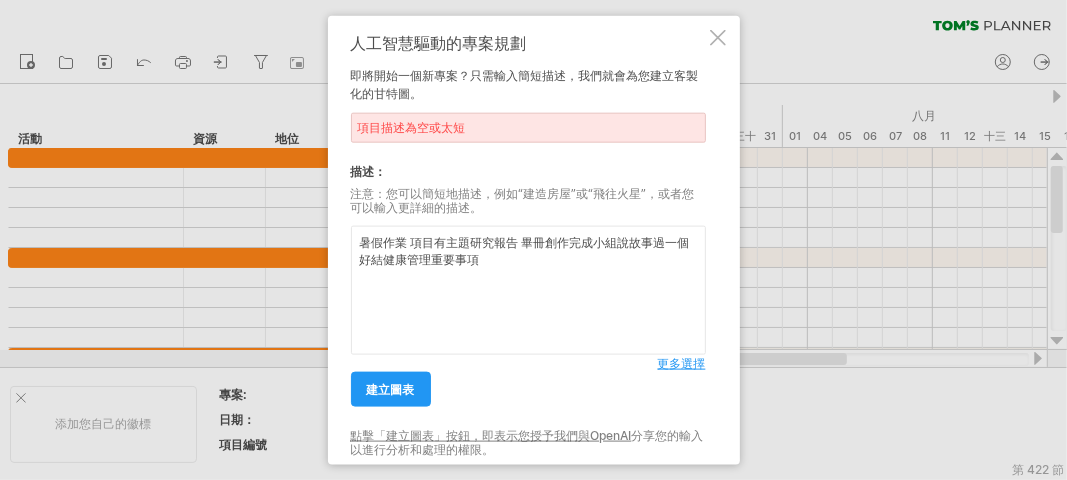 click on "暑假作業 項目有主題研究報告 畢冊創作完成小組說故事過一個好結健康管理重要事項" at bounding box center (528, 290) 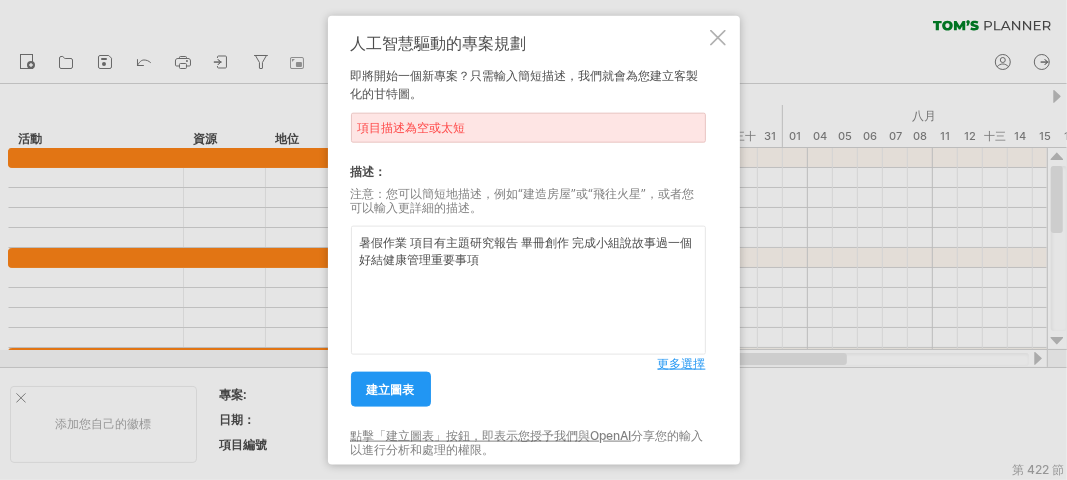 click on "暑假作業 項目有主題研究報告 畢冊創作 完成小組說故事過一個好結健康管理重要事項" at bounding box center [528, 290] 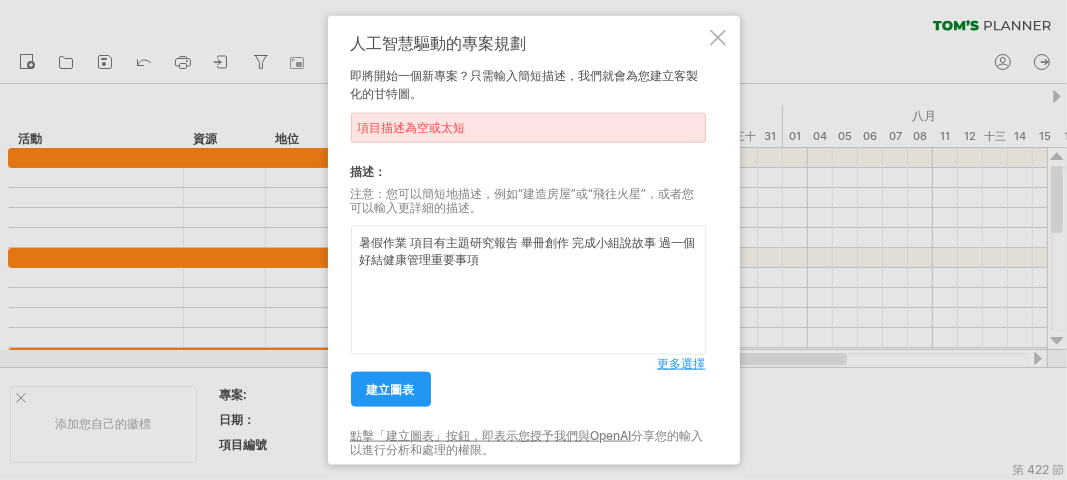 click on "暑假作業 項目有主題研究報告 畢冊創作 完成小組說故事 過一個好結健康管理重要事項" at bounding box center (528, 290) 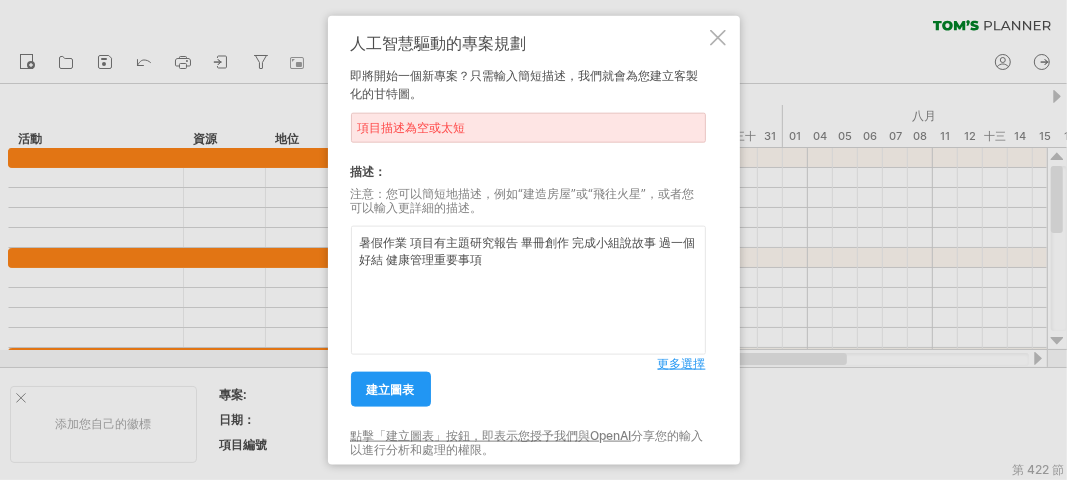 click on "暑假作業 項目有主題研究報告 畢冊創作 完成小組說故事 過一個好結 健康管理重要事項" at bounding box center [528, 290] 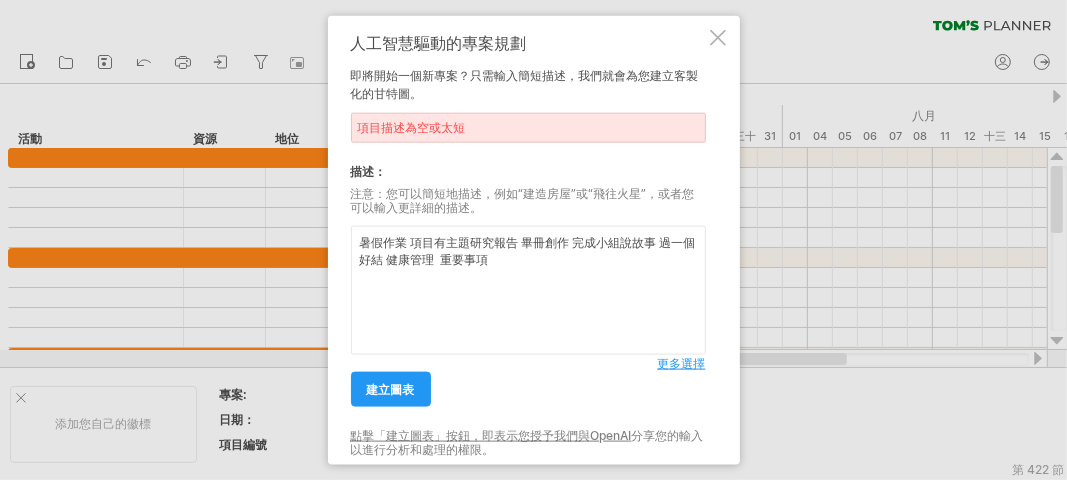 click on "暑假作業 項目有主題研究報告 畢冊創作 完成小組說故事 過一個好結 健康管理  重要事項" at bounding box center (528, 290) 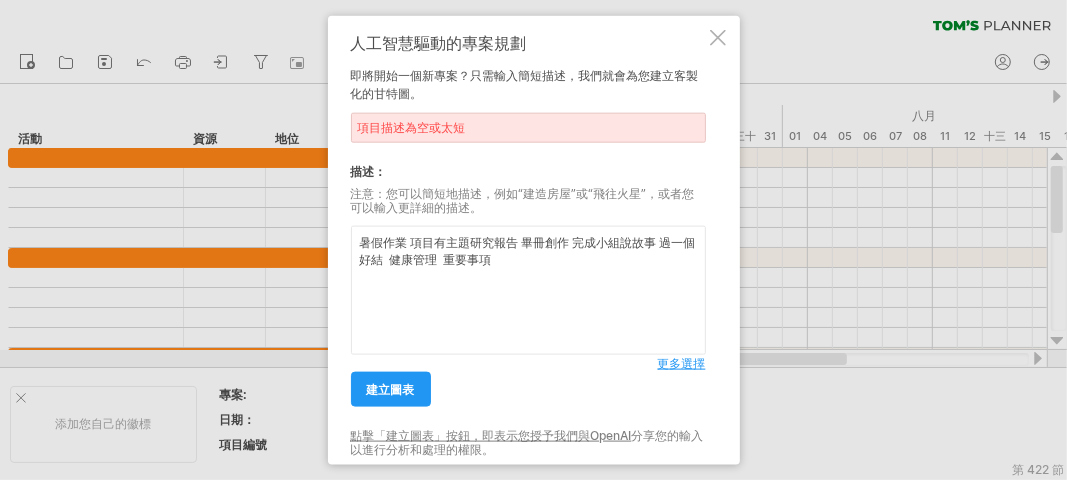 click on "暑假作業 項目有主題研究報告 畢冊創作 完成小組說故事 過一個好結  健康管理  重要事項" at bounding box center (528, 290) 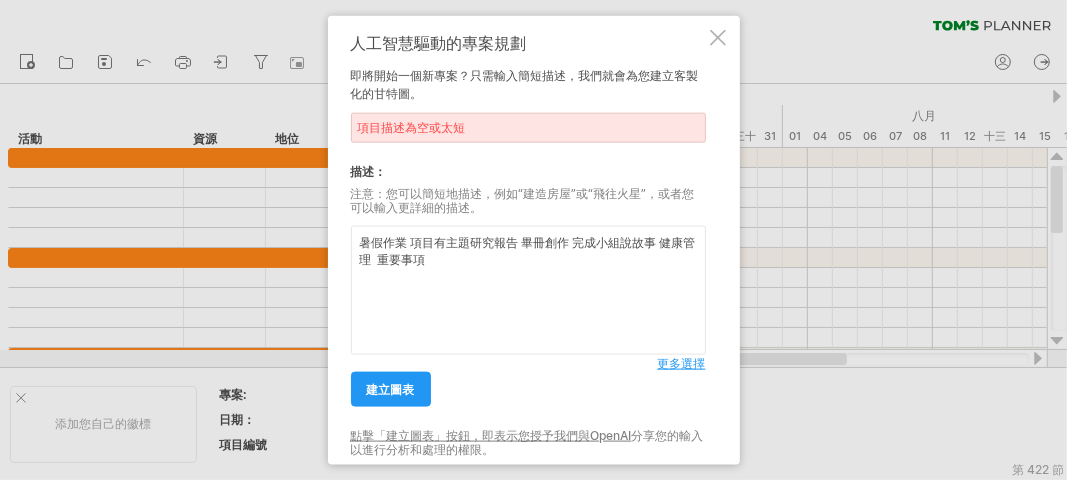 paste on "主題研究報告畢冊創作完成小組說故事過一個好結健康管理重要事項" 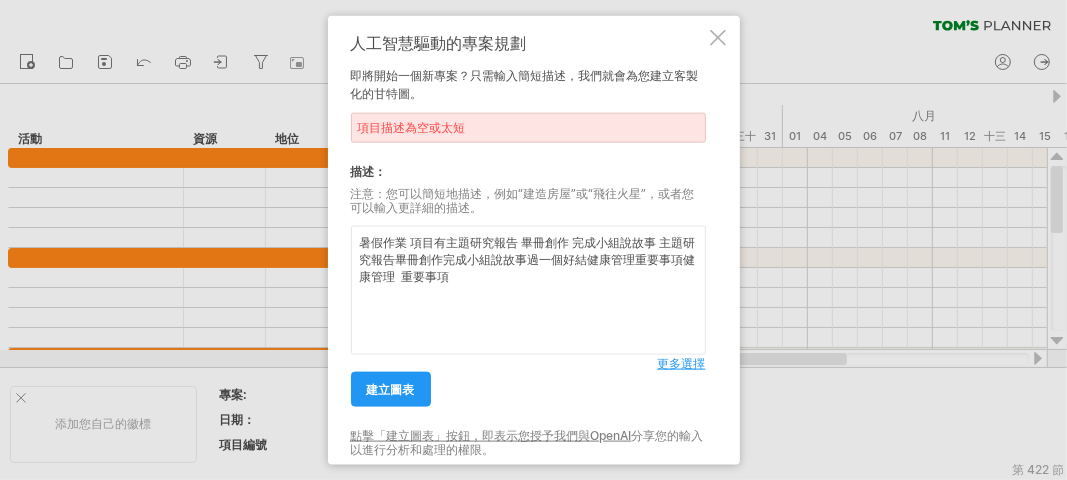 drag, startPoint x: 684, startPoint y: 265, endPoint x: 661, endPoint y: 250, distance: 27.45906 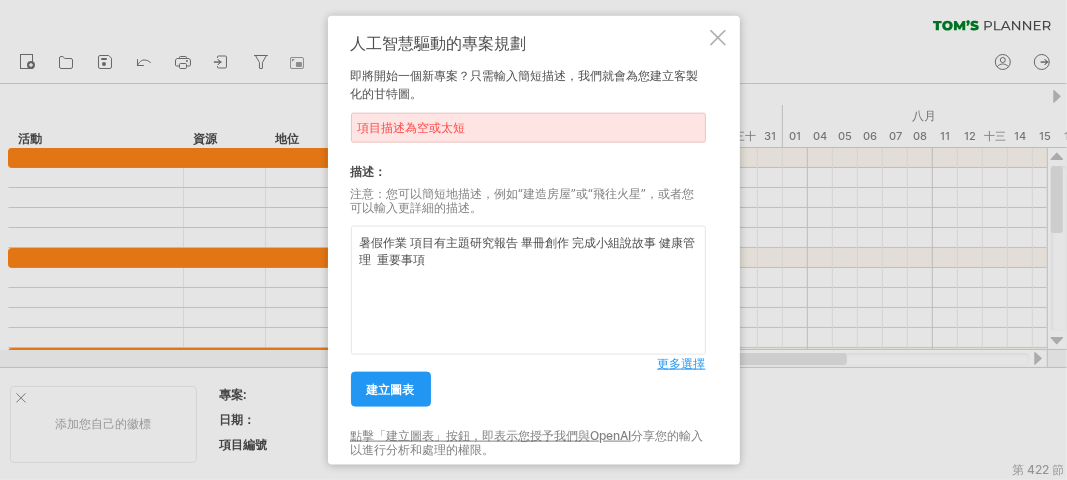 paste on "製作父親節[PERSON_NAME]" 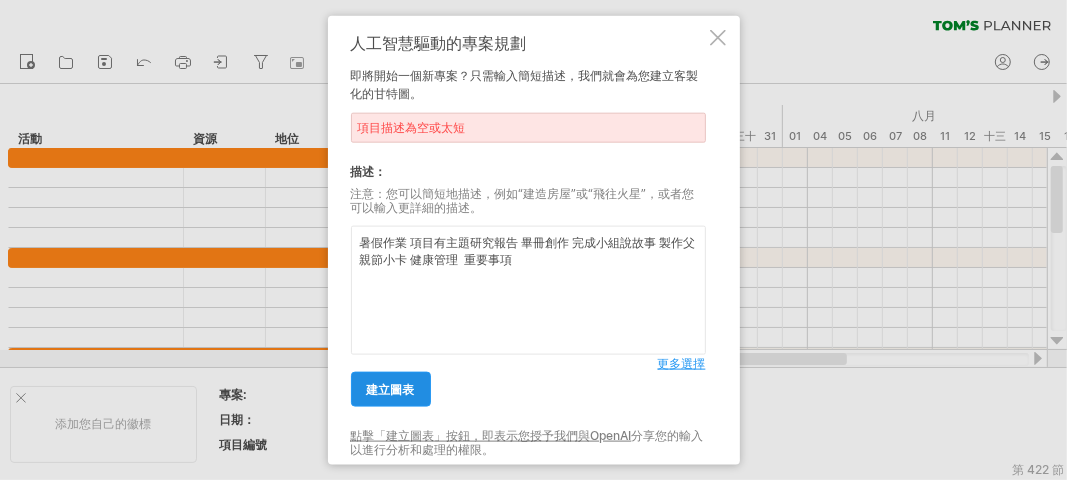 type on "暑假作業 項目有主題研究報告 畢冊創作 完成小組說故事 製作父親節小卡 健康管理  重要事項" 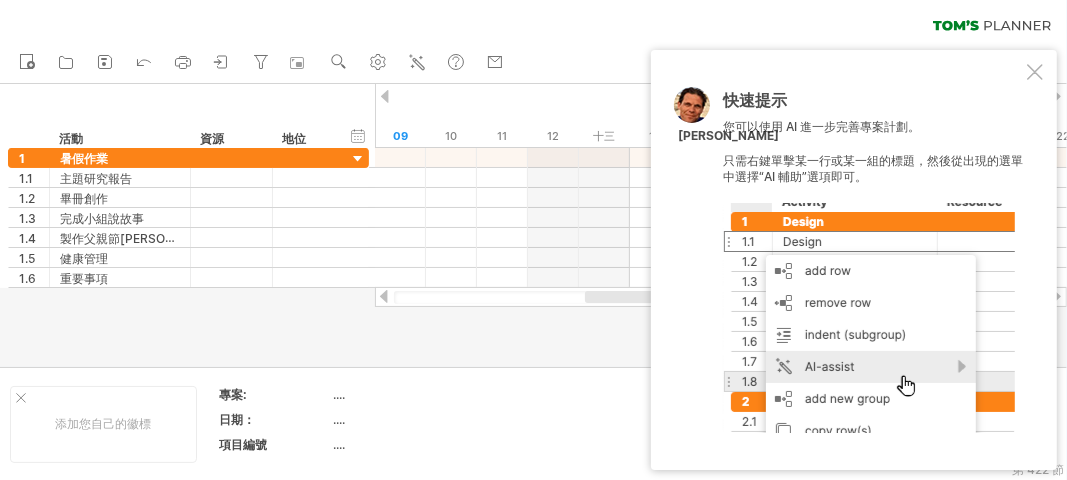 click at bounding box center (1035, 72) 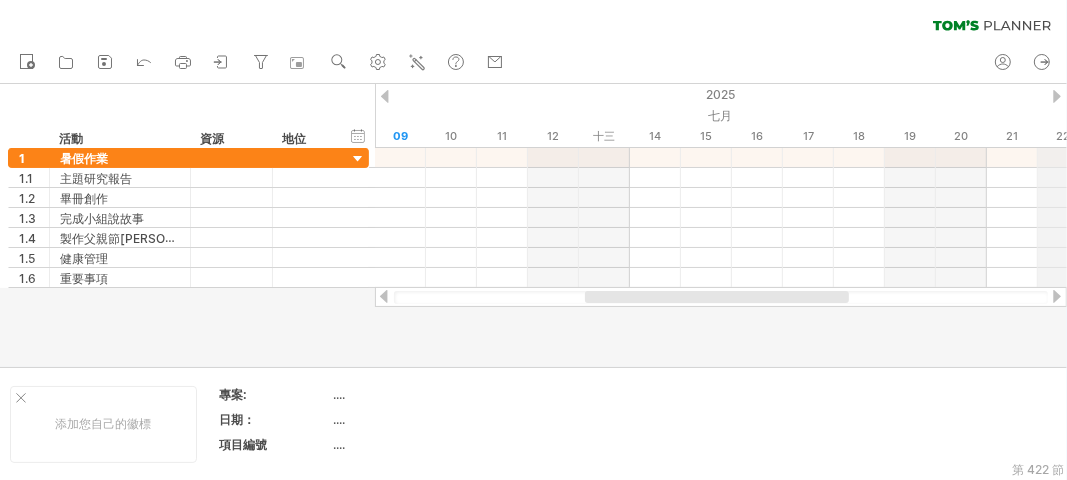 click on "2025" at bounding box center (936, 94) 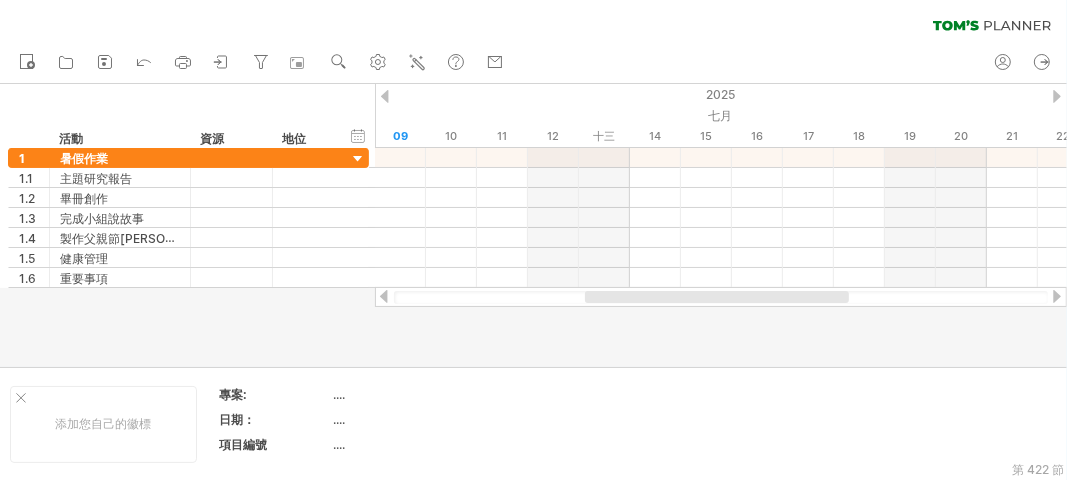 click at bounding box center (1057, 96) 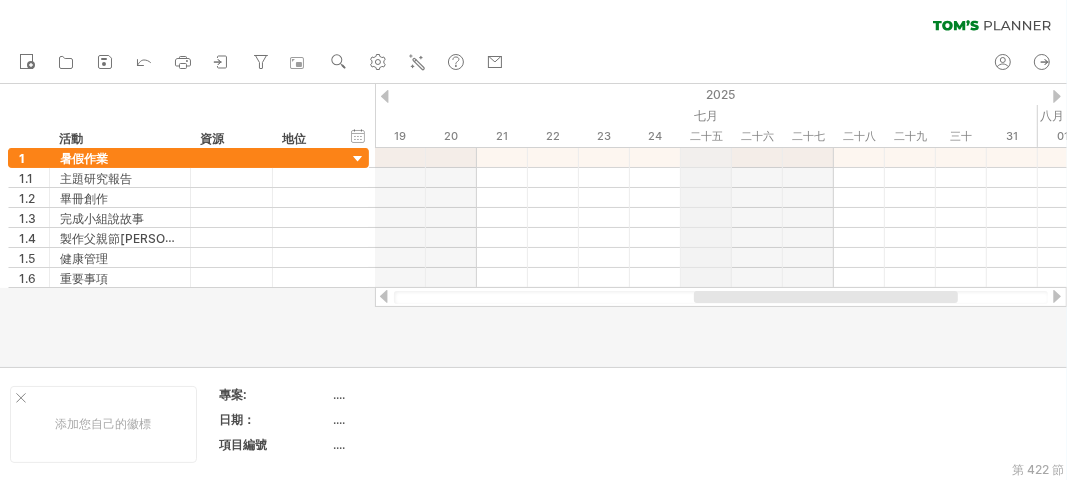 click on "七月" at bounding box center [706, 115] 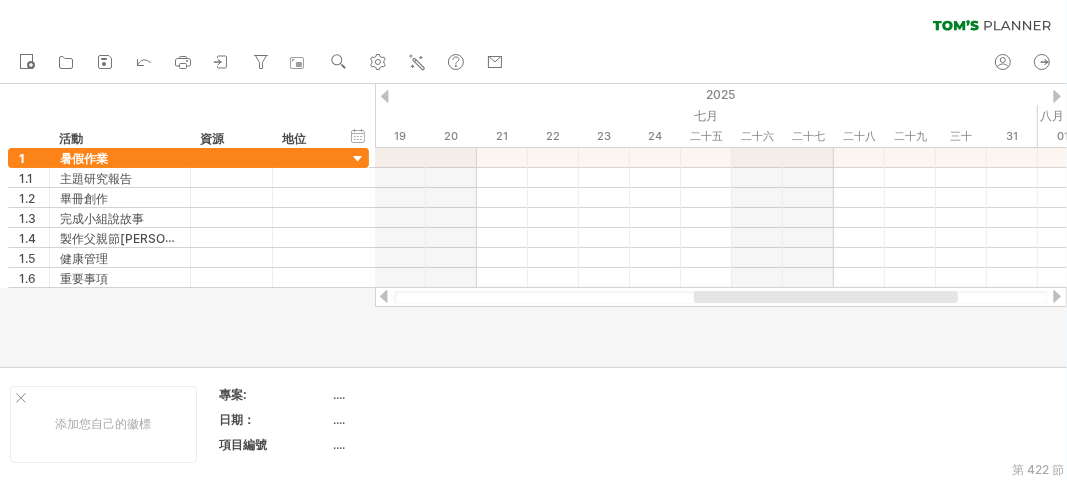 click on "隱藏開始/結束/持續時間 顯示開始/結束/持續時間
******** 活動 ******** 資源 ****** 地位" at bounding box center (187, 116) 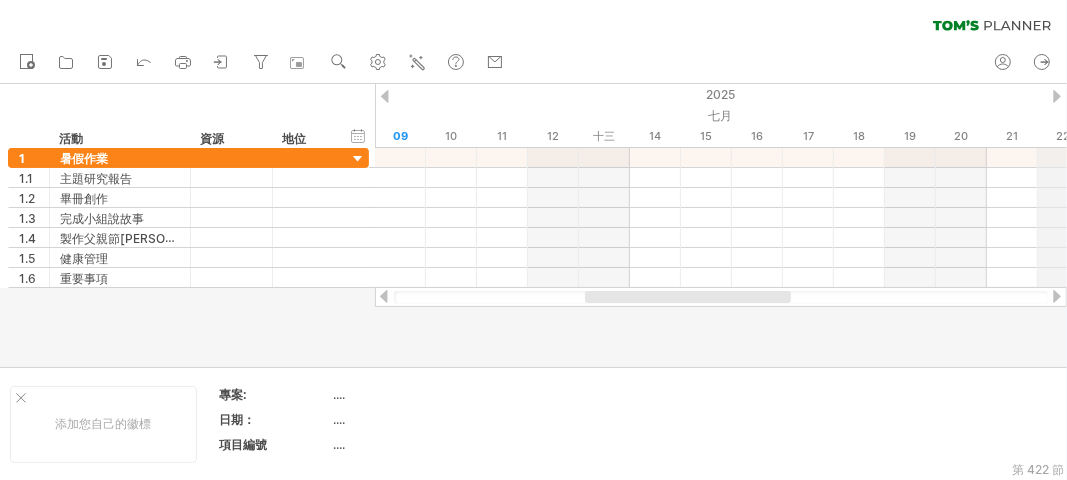 click on "2025" at bounding box center [936, 94] 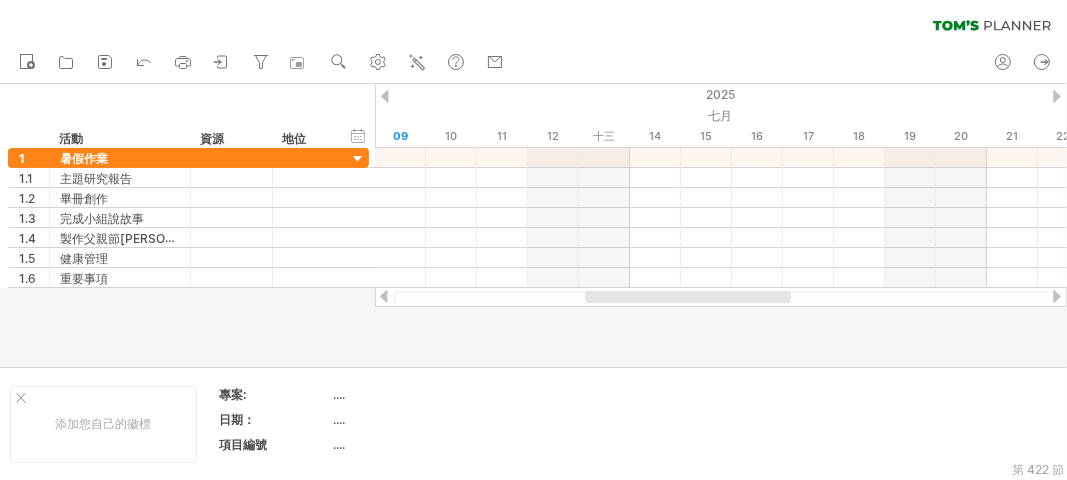 click on "2025" at bounding box center [936, 94] 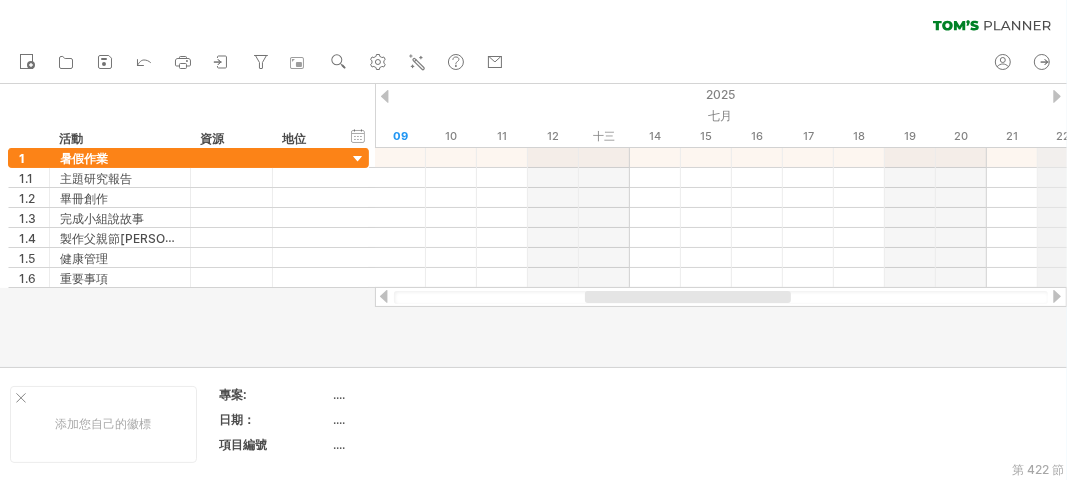 click on "2025" at bounding box center (936, 94) 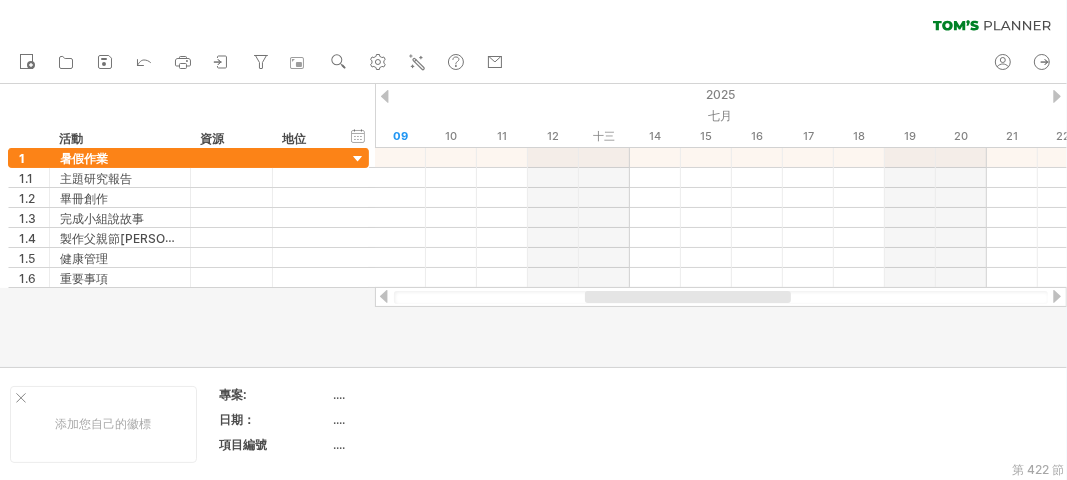 click at bounding box center (1057, 96) 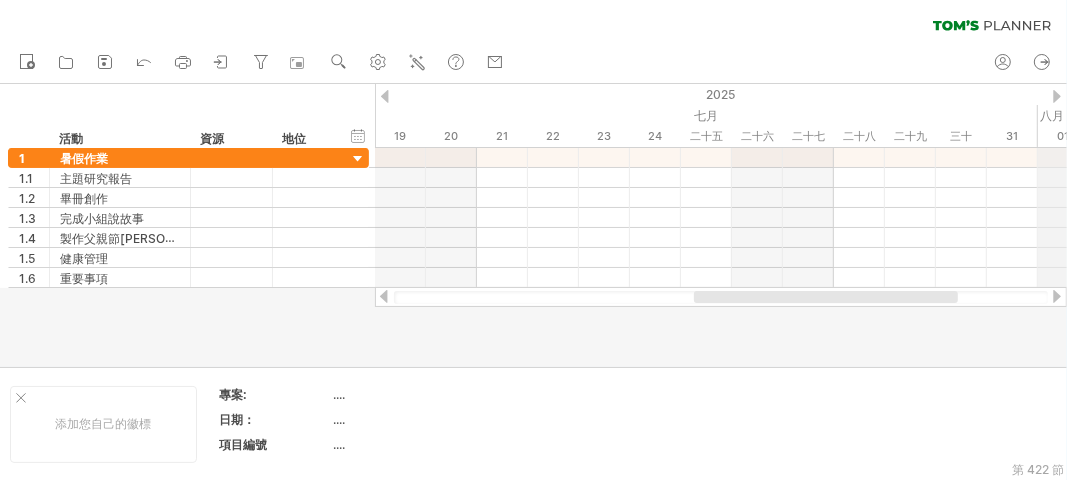 click on "八月" at bounding box center [1052, 115] 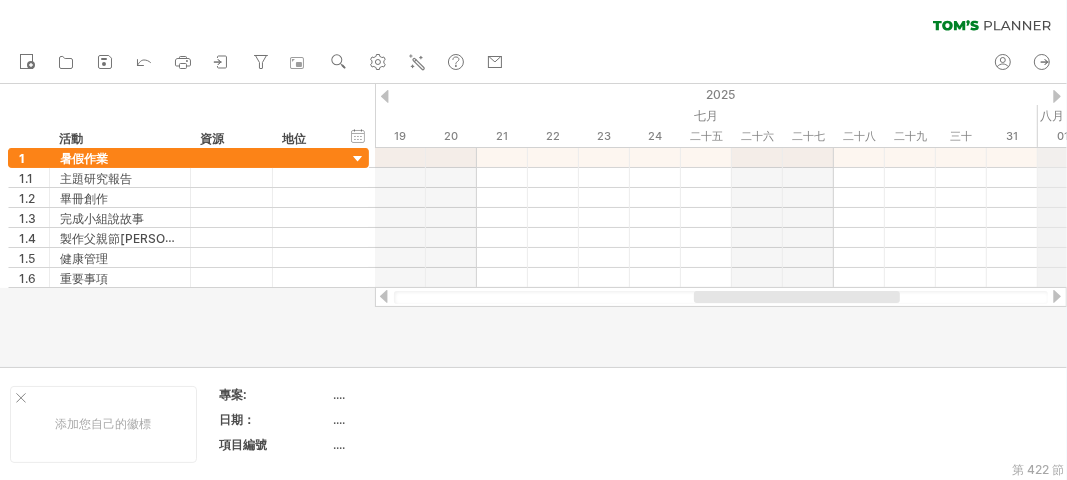 click on "八月" at bounding box center [1548, 115] 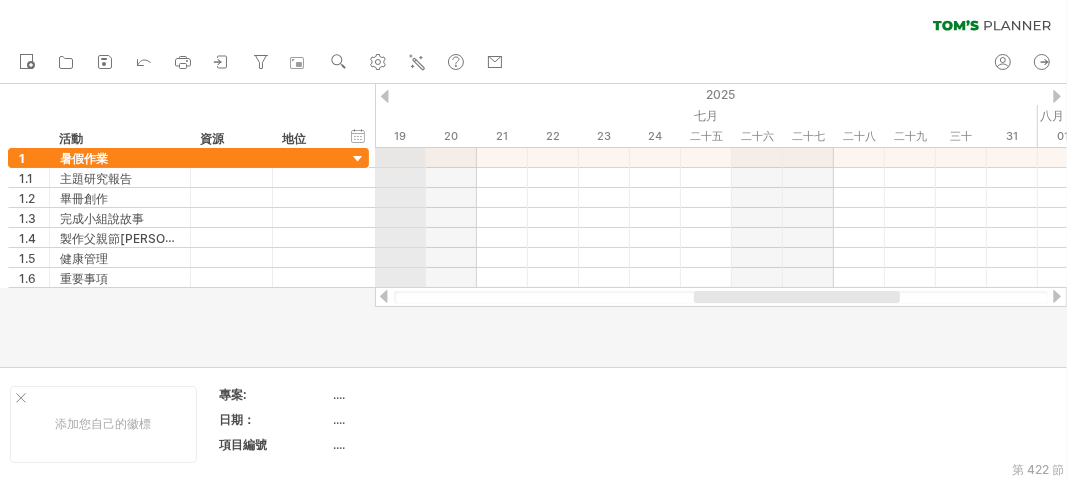 click on "2025" at bounding box center (426, 94) 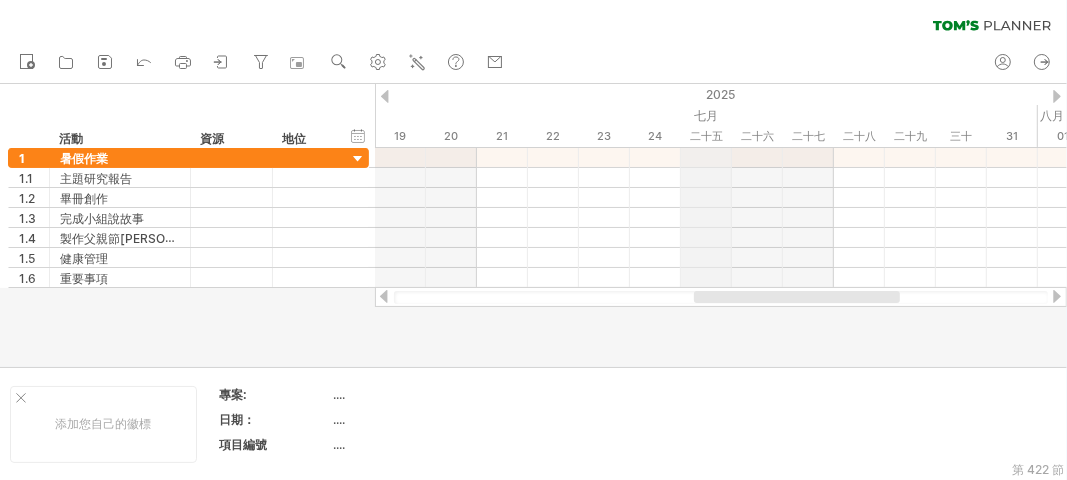 click on "2025" at bounding box center (721, 94) 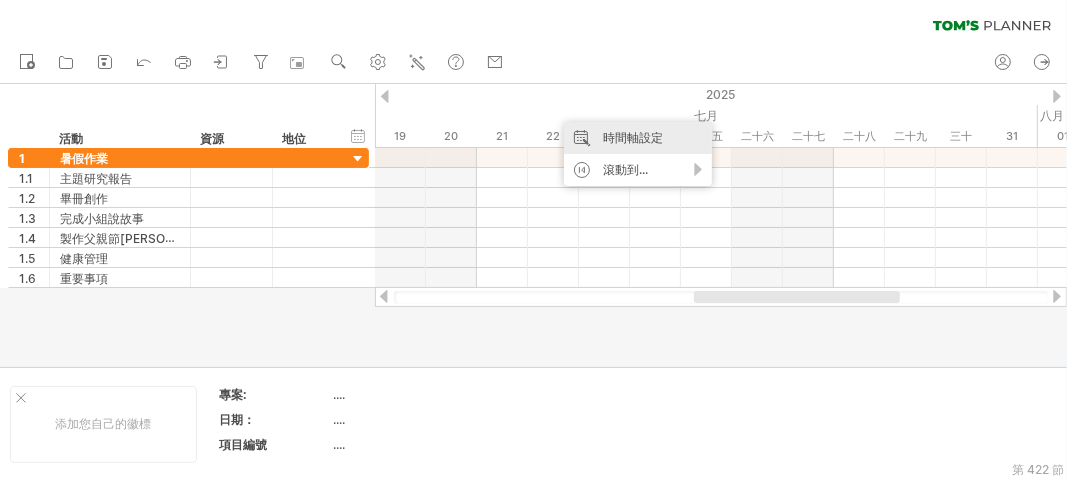 click on "時間軸設定" at bounding box center (633, 137) 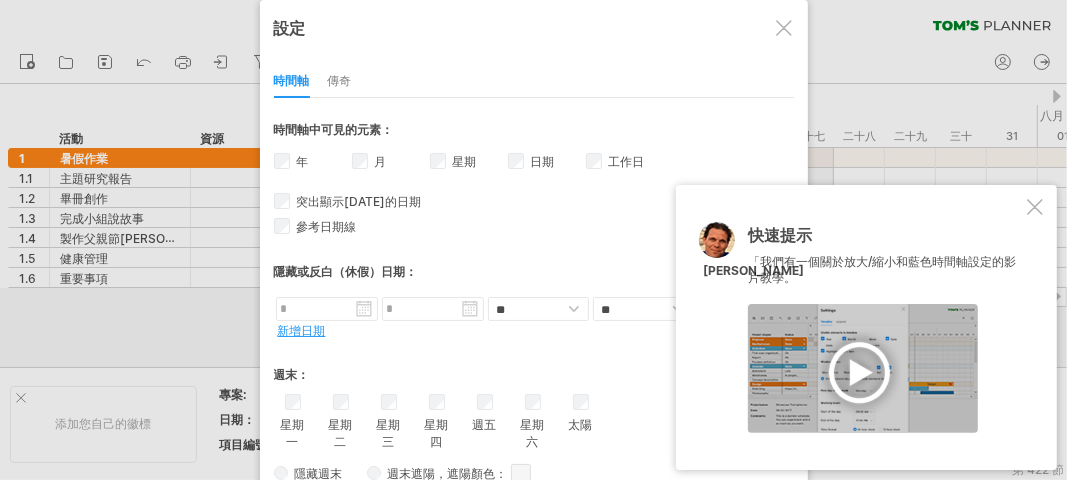 click at bounding box center [1035, 207] 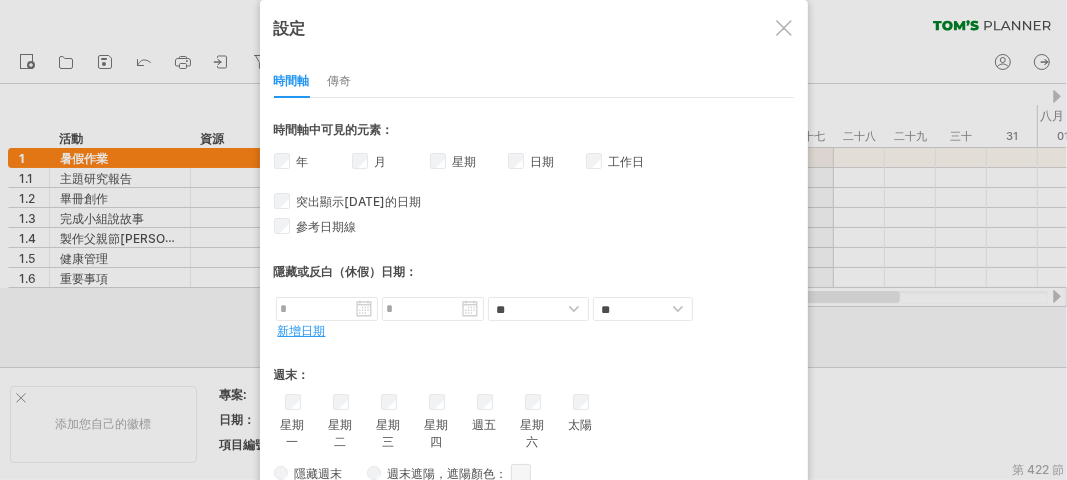 click on "*
**
****
****
***
時間軸中可見的元素：
年
月
星期
週數的可見性 日期 工作日 **" at bounding box center [534, 377] 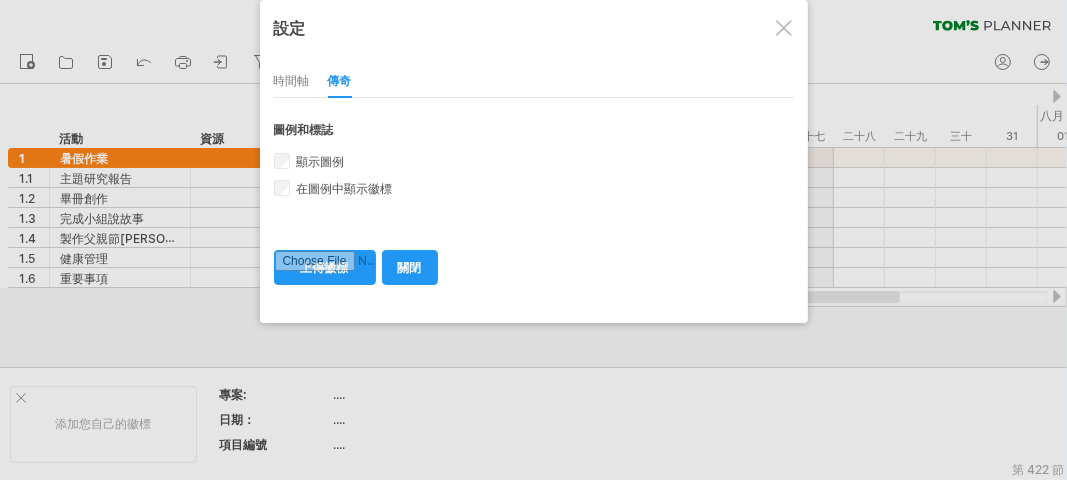 click on "時間軸" at bounding box center (292, 80) 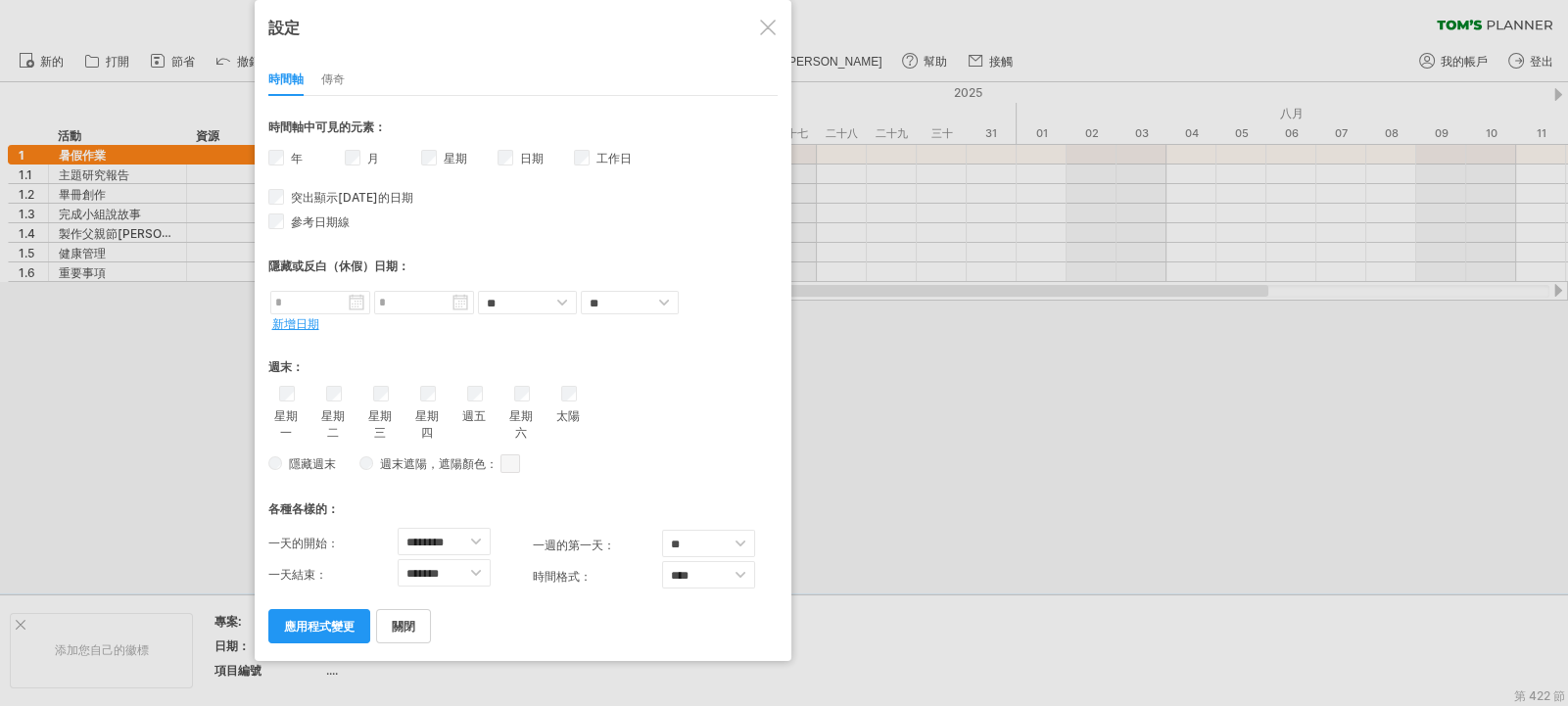 drag, startPoint x: 1239, startPoint y: 0, endPoint x: 1058, endPoint y: 491, distance: 523.29915 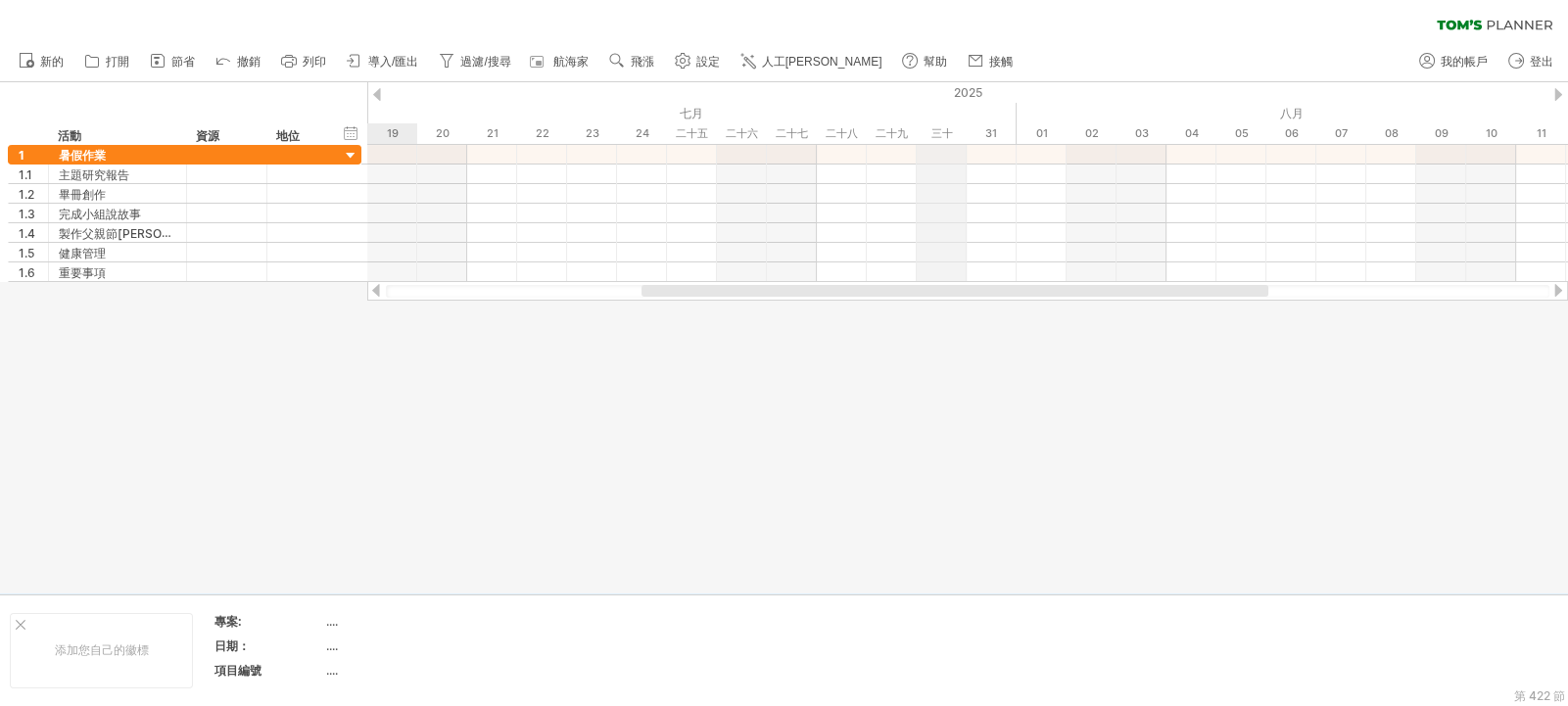 click on "2025" at bounding box center [968, 92] 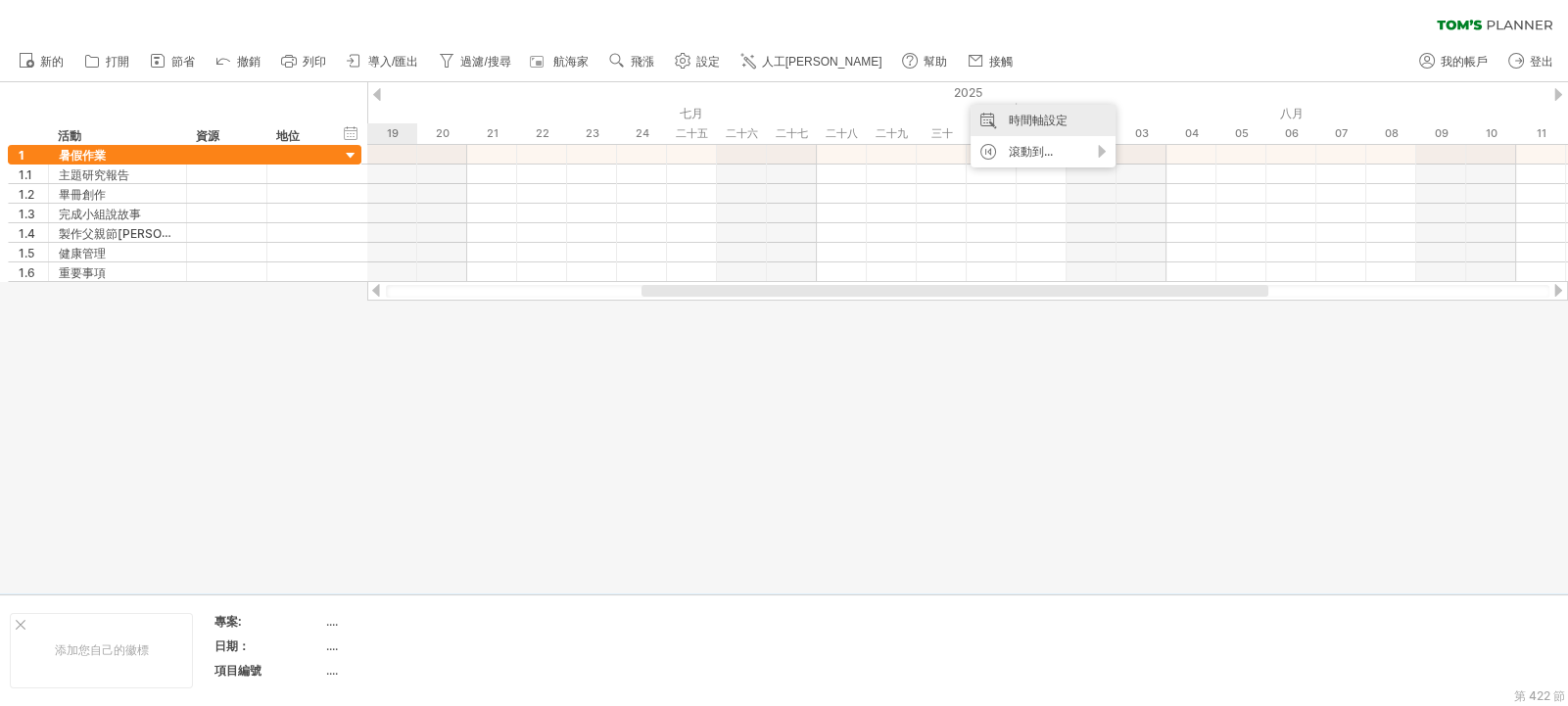 click on "時間軸設定" at bounding box center (1043, 120) 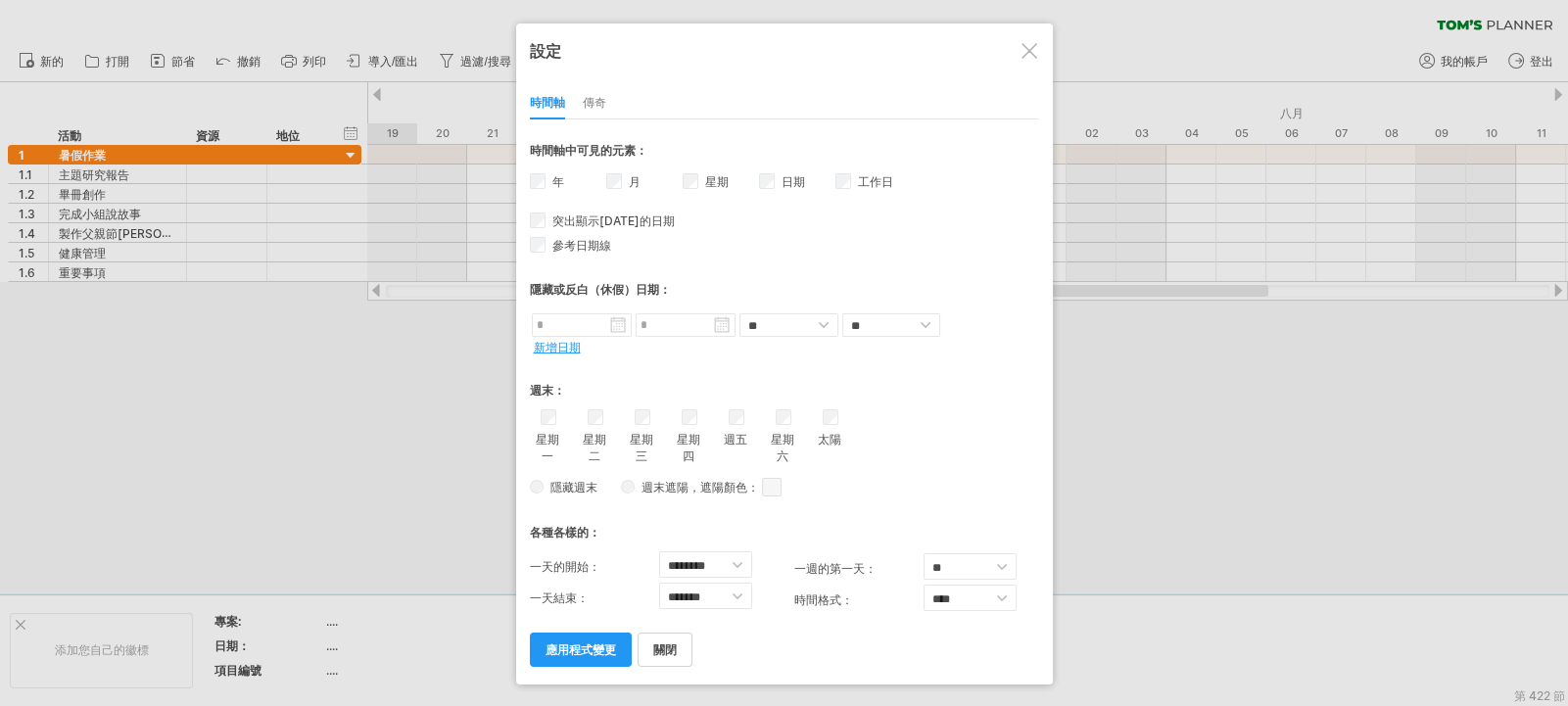 click on "應用程式變更" at bounding box center [581, 649] 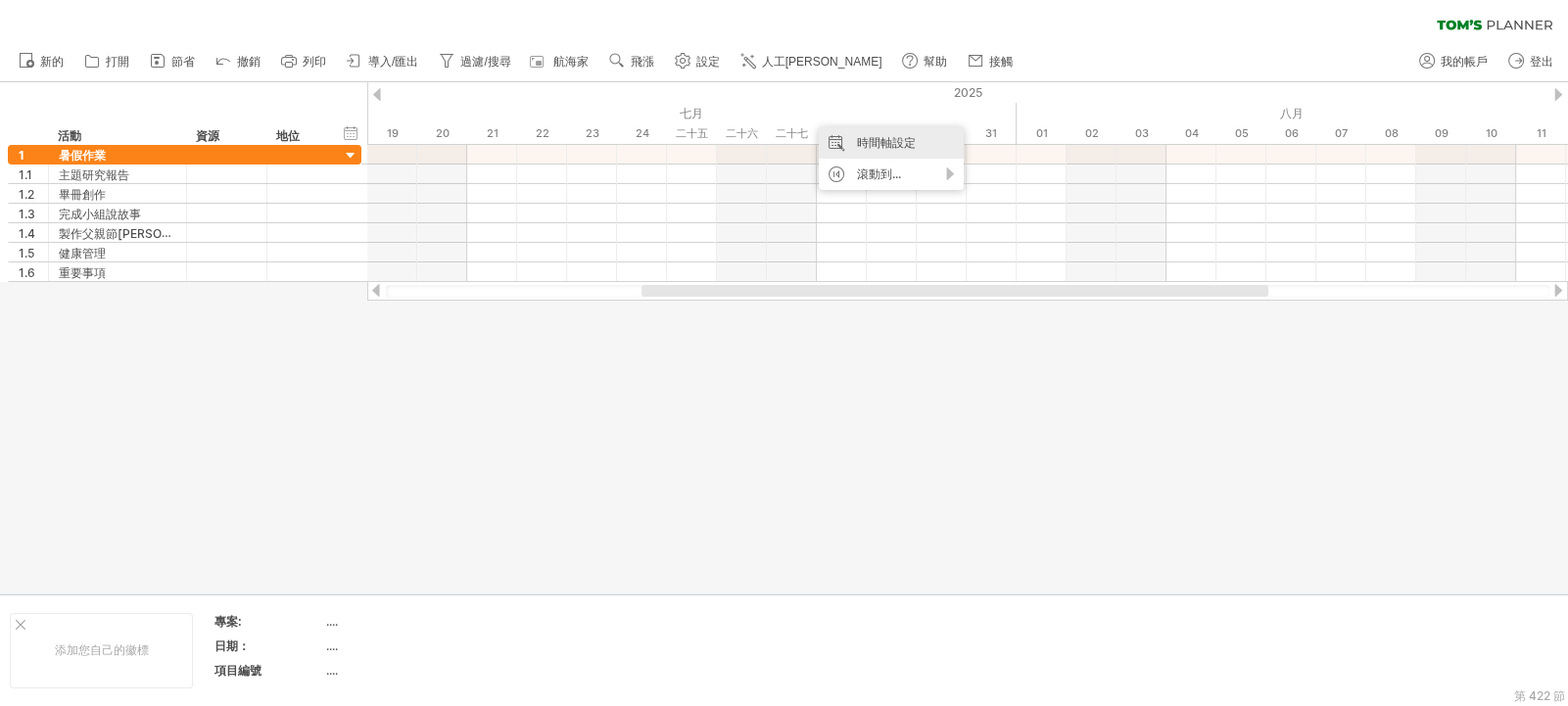 click on "時間軸設定" at bounding box center [891, 143] 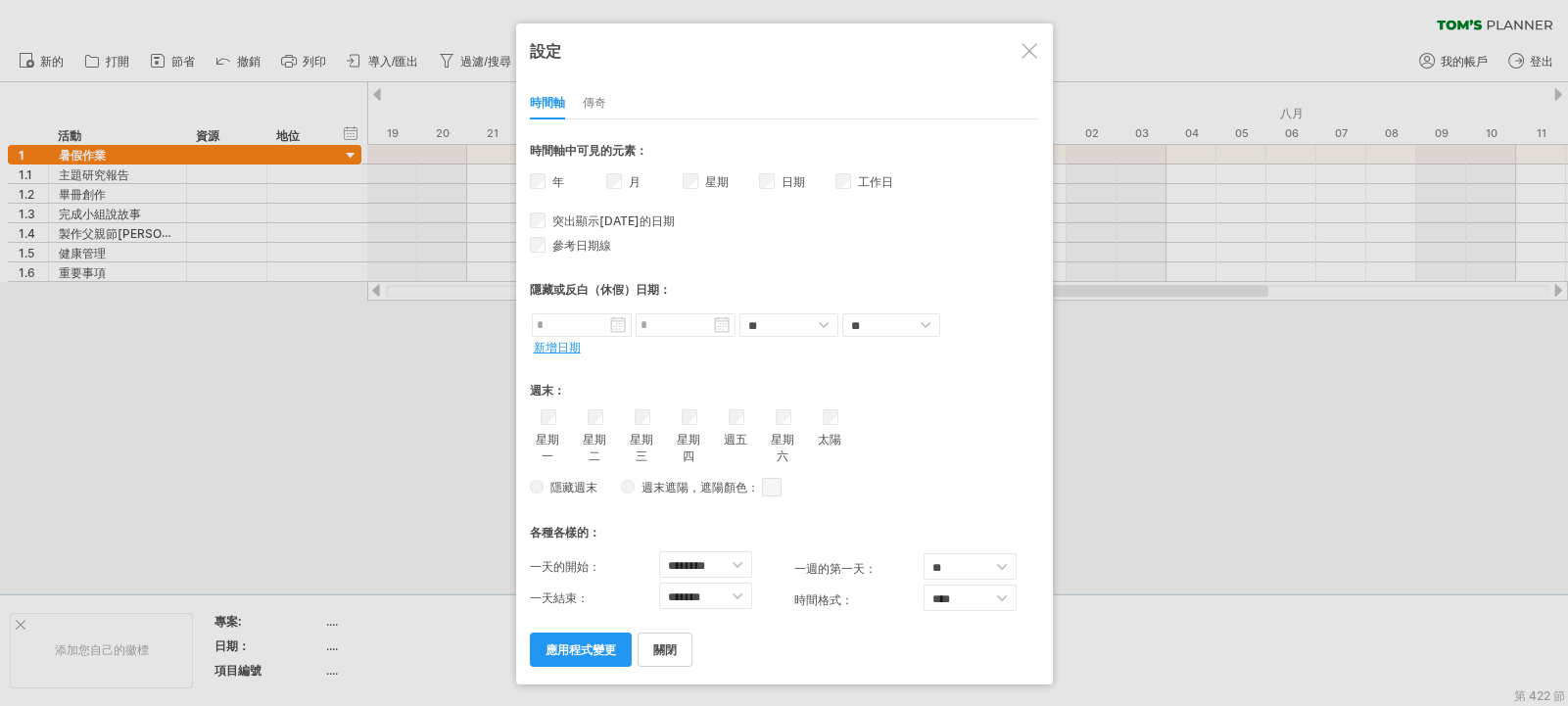 click on "星期
週數的可見性
目前時間軸上沒有足夠的水平空間來顯示週數。 不過，如果您放大日程表，則在可能的情況下會顯示週數。" at bounding box center [721, 184] 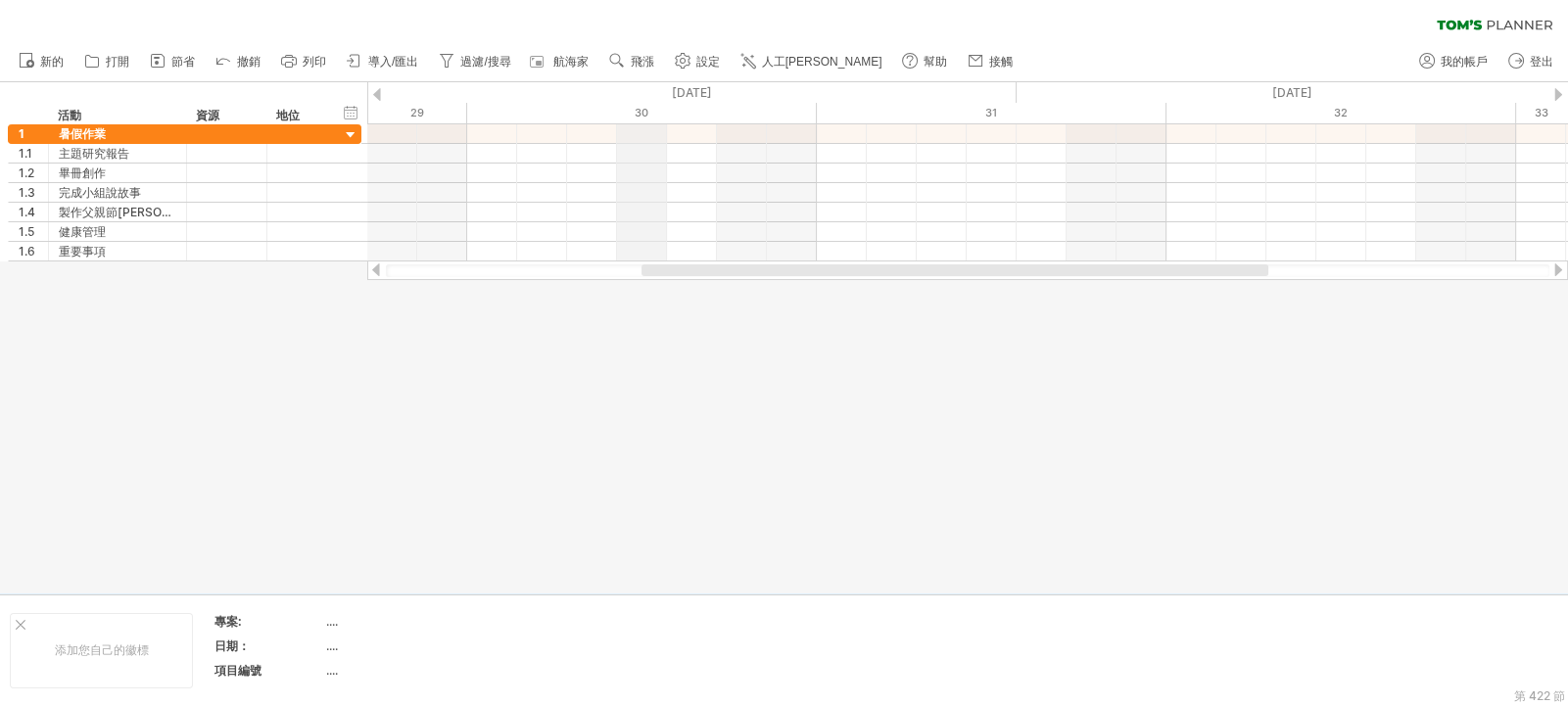 click on "30" at bounding box center (641, 113) 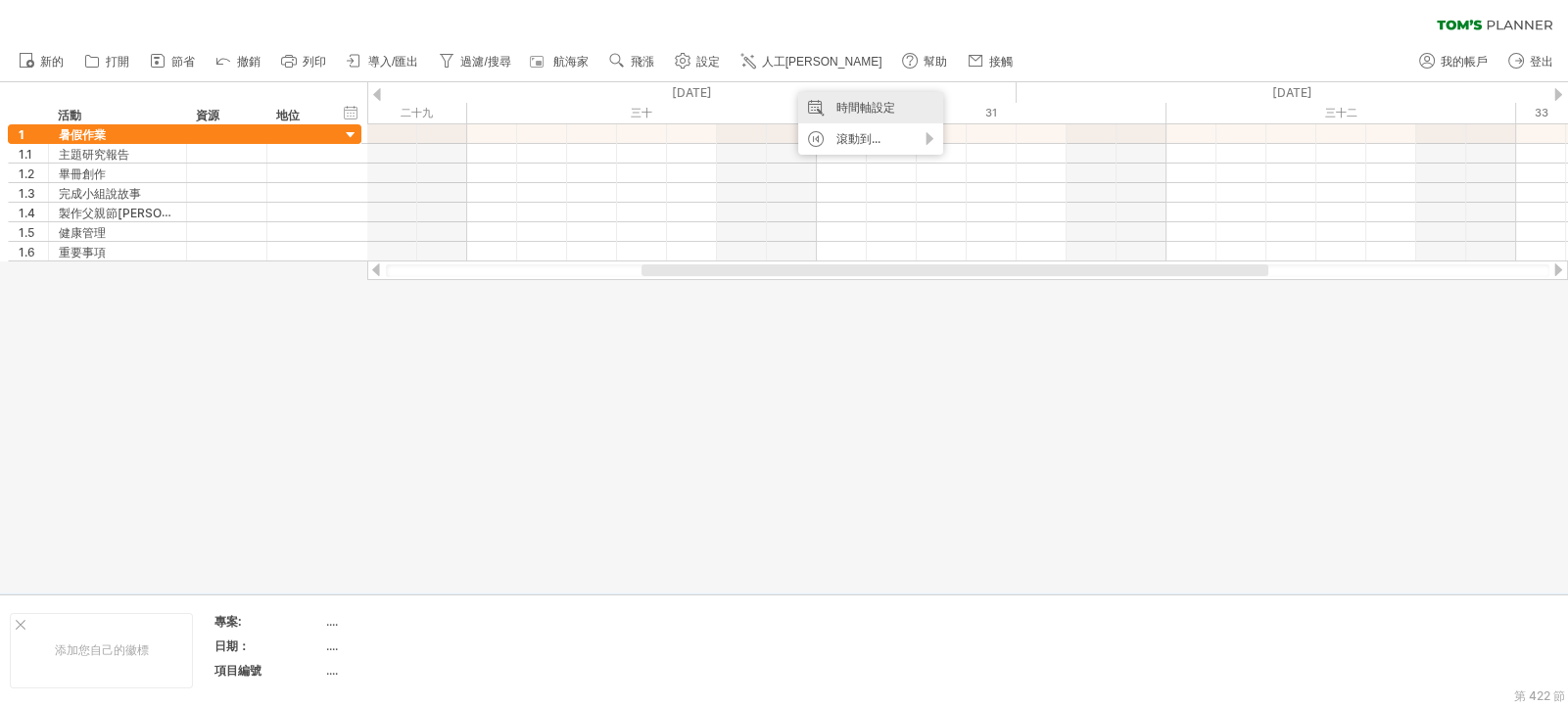 click on "時間軸設定" at bounding box center (871, 108) 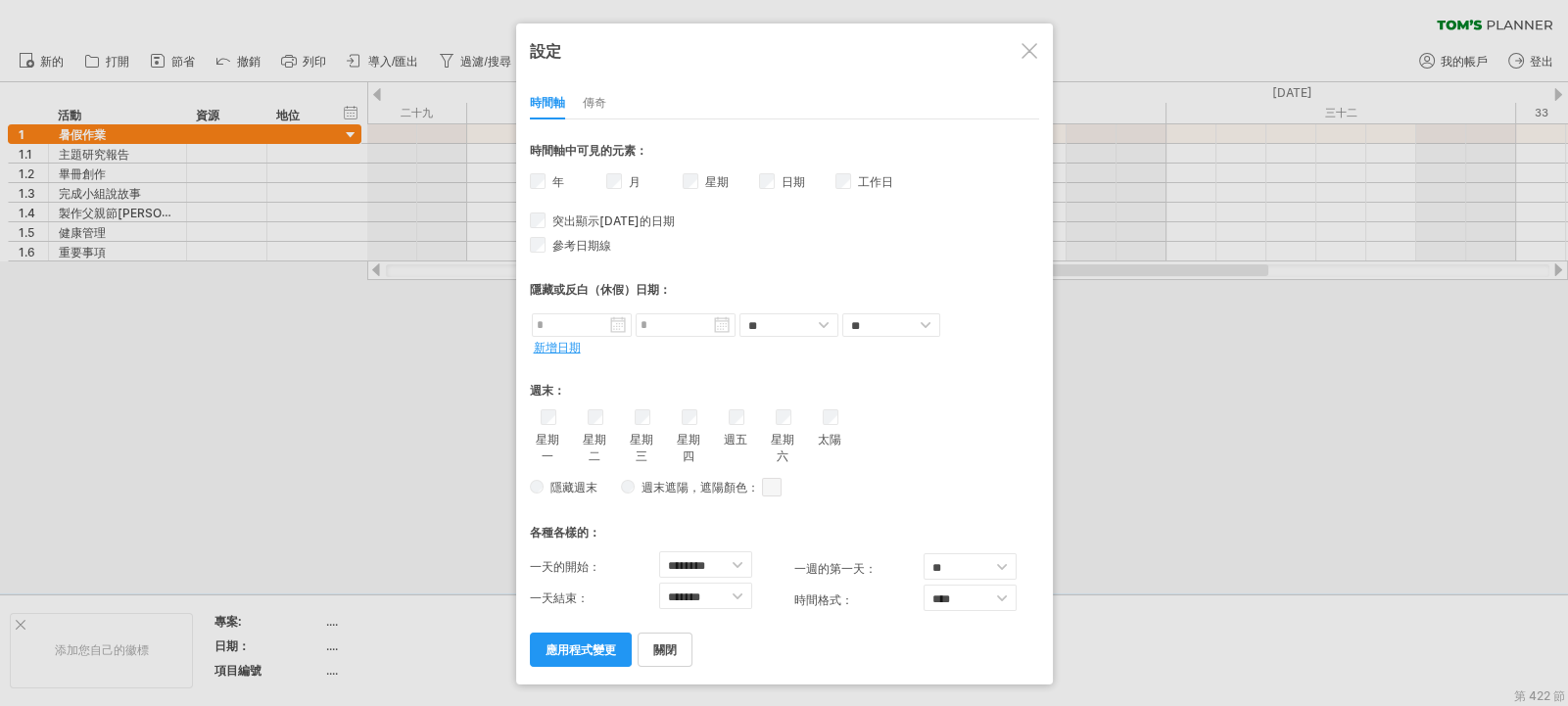 click on "應用程式變更" at bounding box center [581, 649] 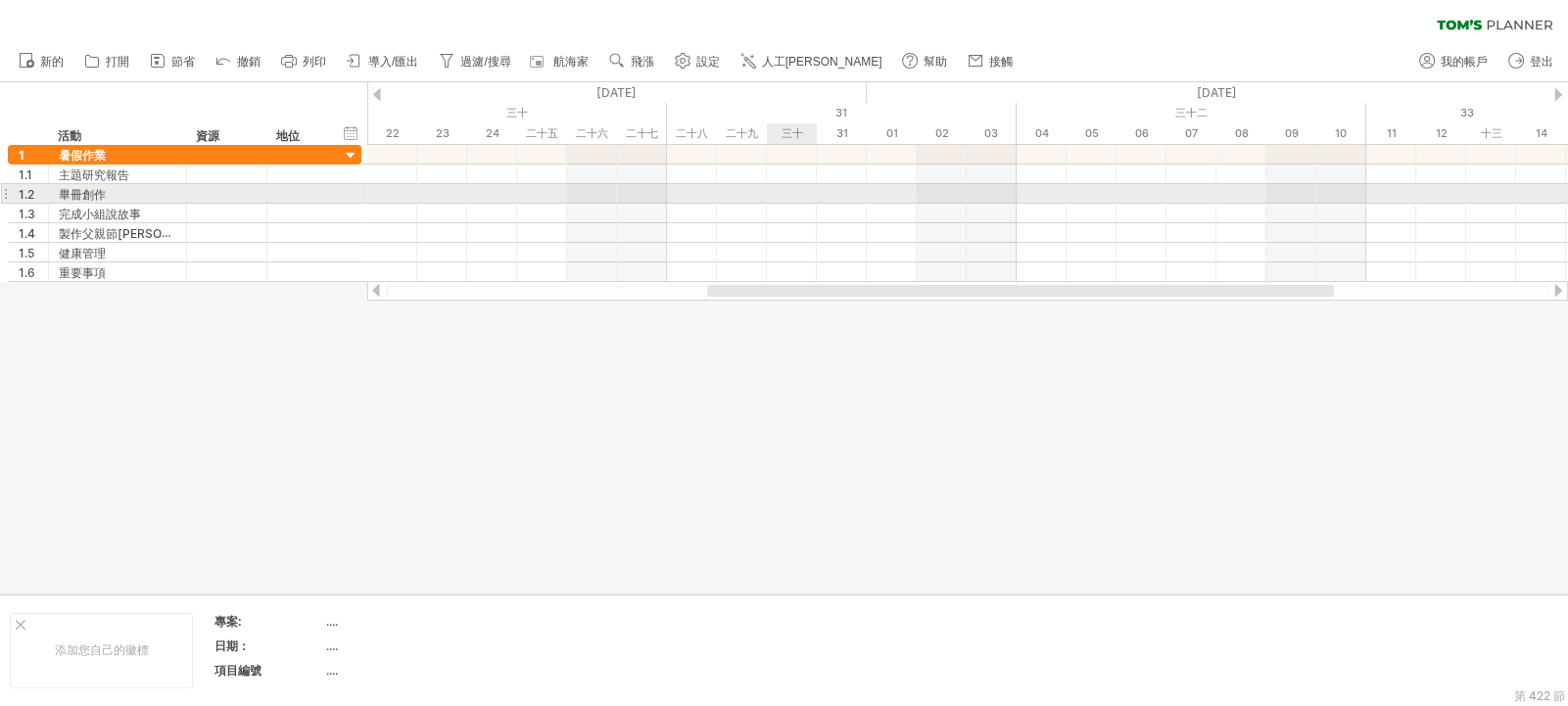 drag, startPoint x: 723, startPoint y: 287, endPoint x: 710, endPoint y: 191, distance: 96.87621 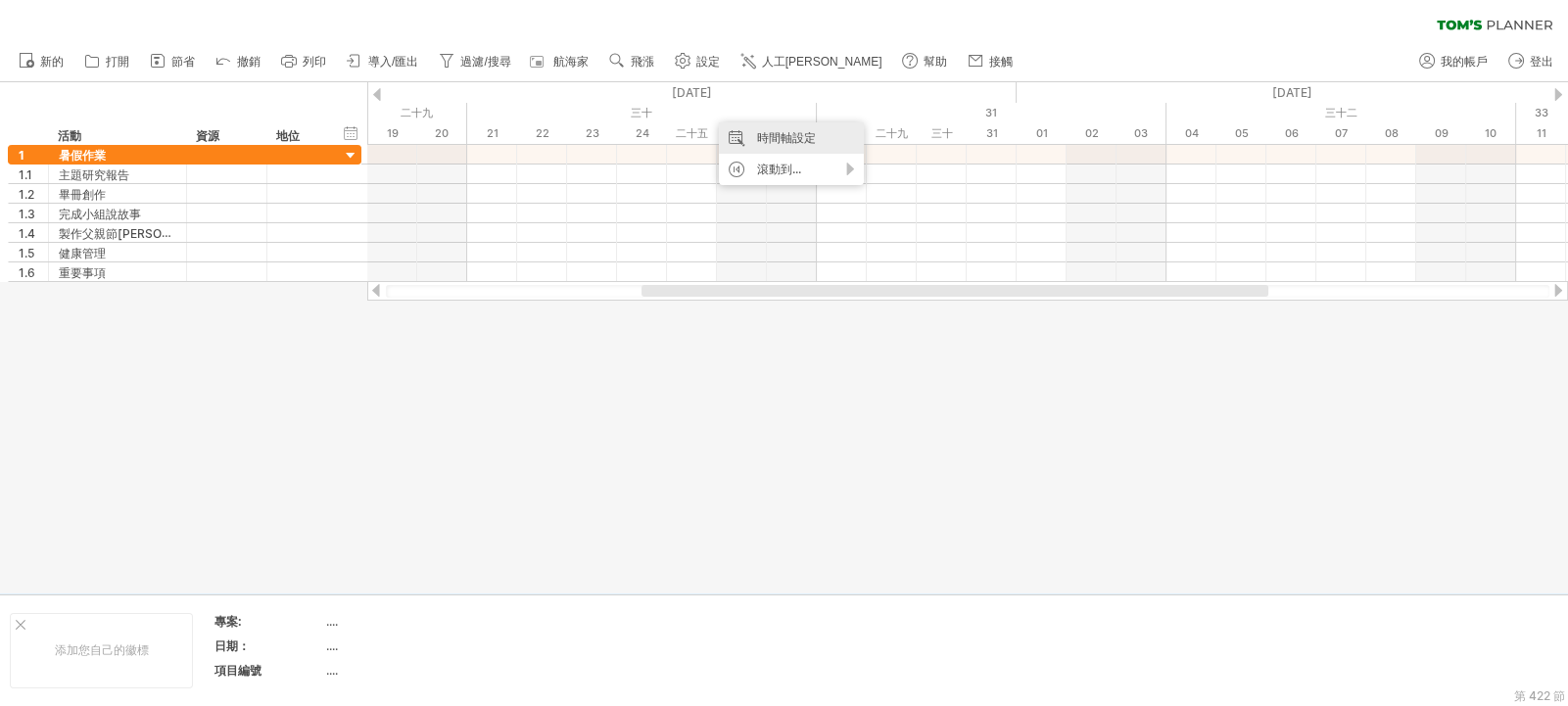 click on "時間軸設定" at bounding box center (791, 138) 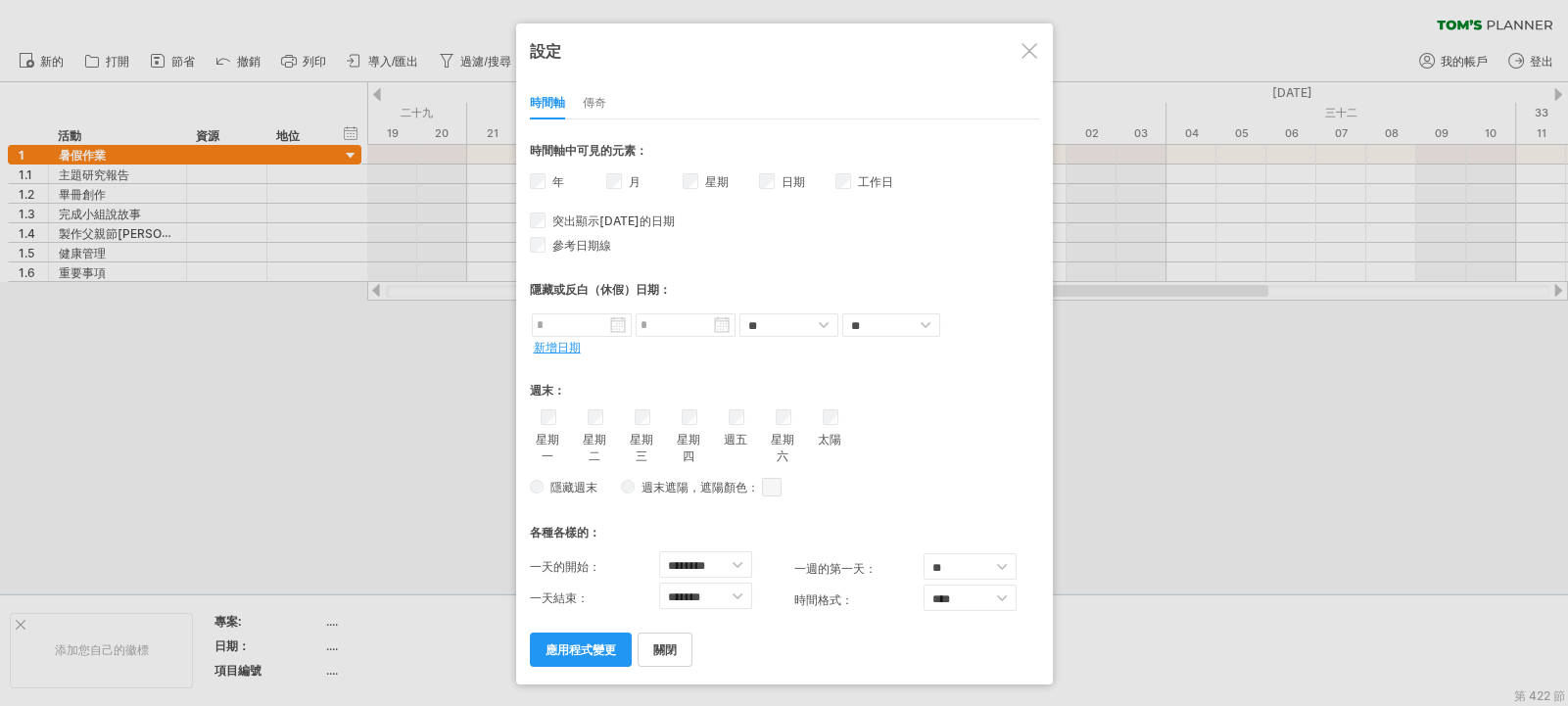 click on "年" at bounding box center [568, 184] 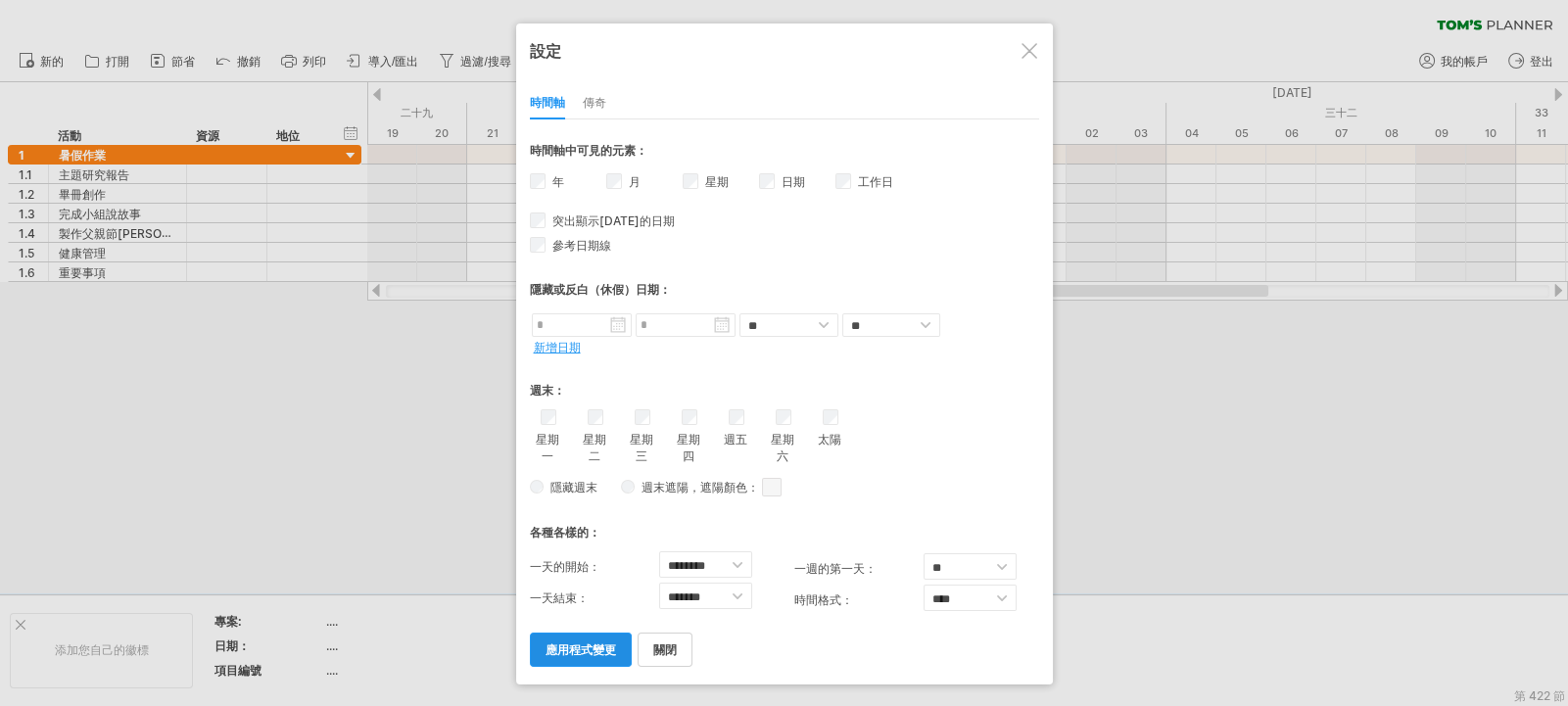 click on "應用程式變更" at bounding box center [581, 649] 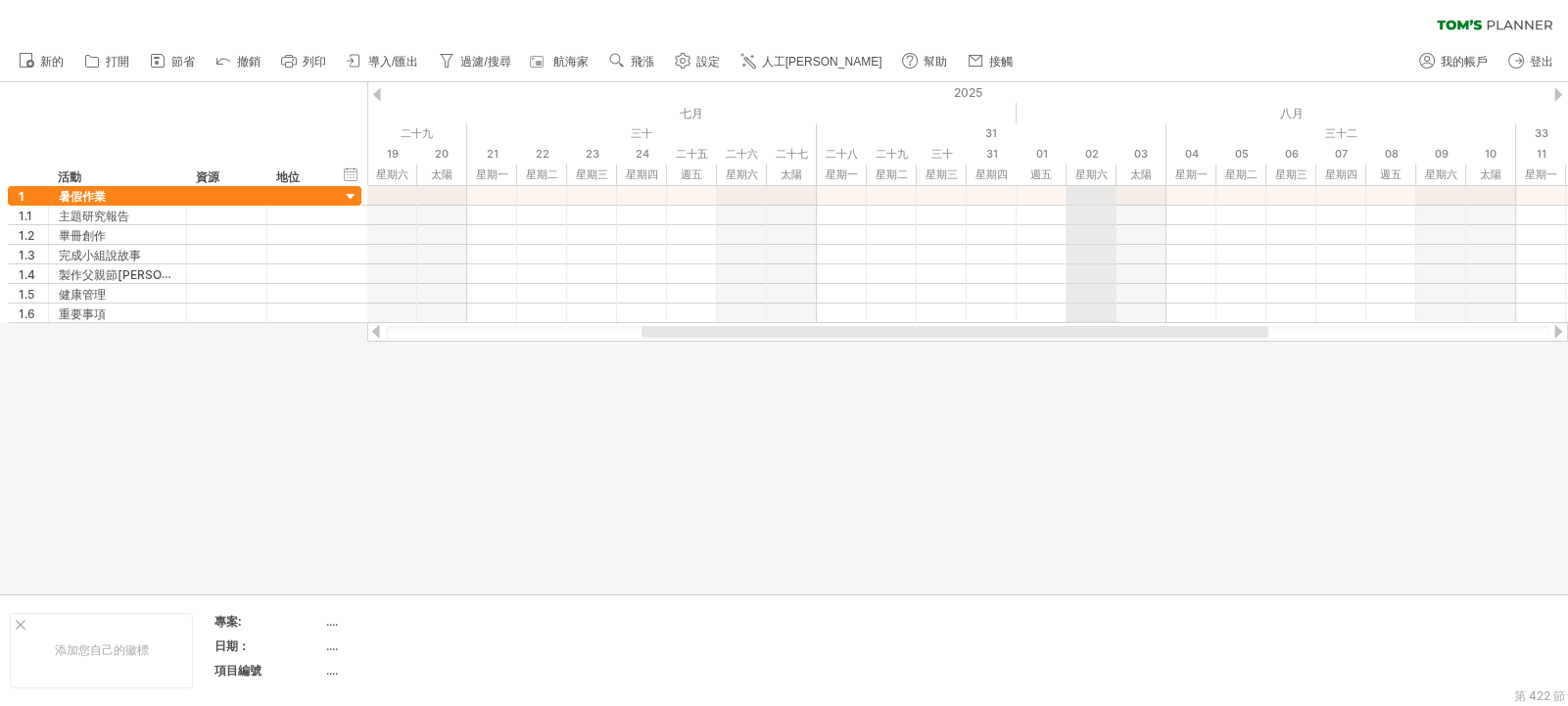 click on "02" at bounding box center [1092, 154] 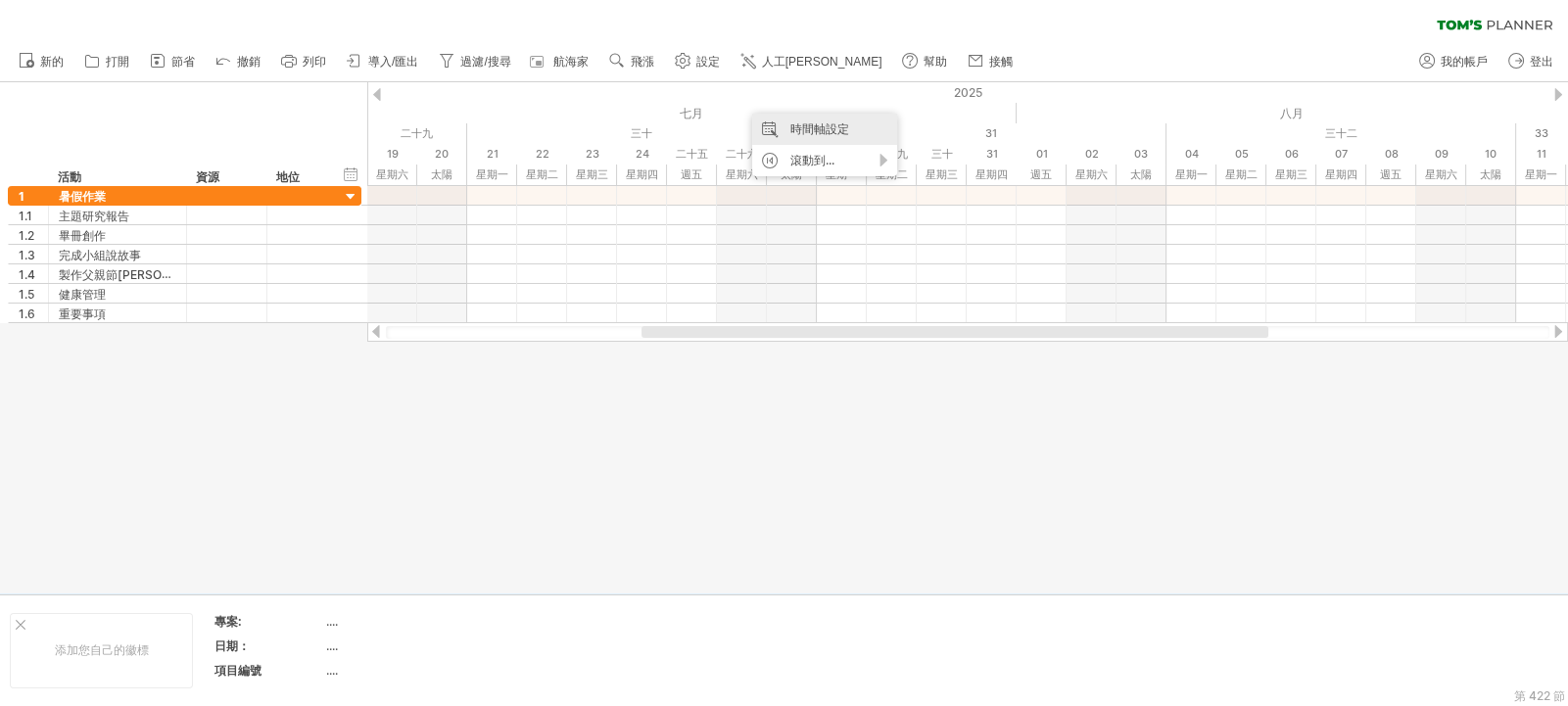 click on "時間軸設定" at bounding box center [820, 128] 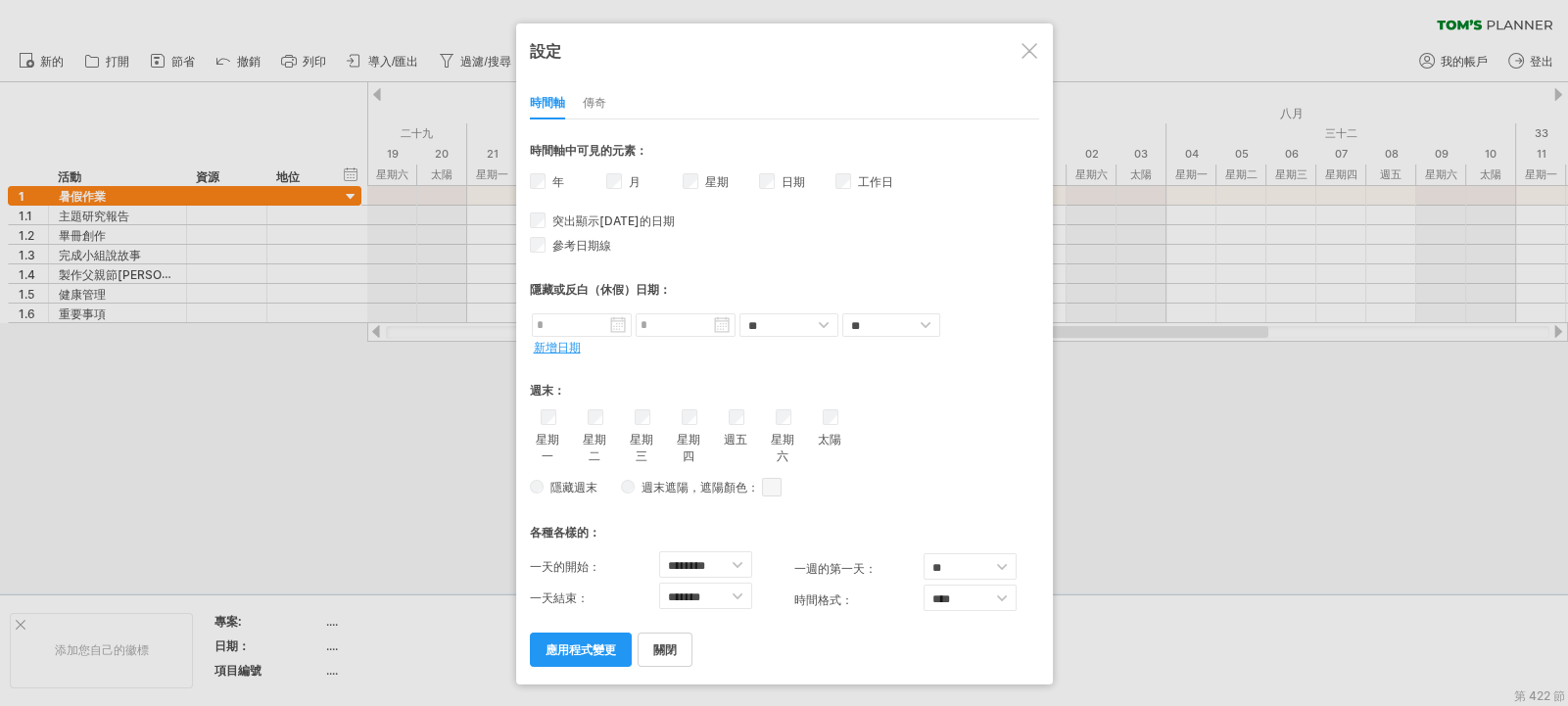 click on "設定
時間軸
傳奇
*
**
****
****
***
時間軸中可見的元素：
年
月 星期 從" at bounding box center [784, 353] 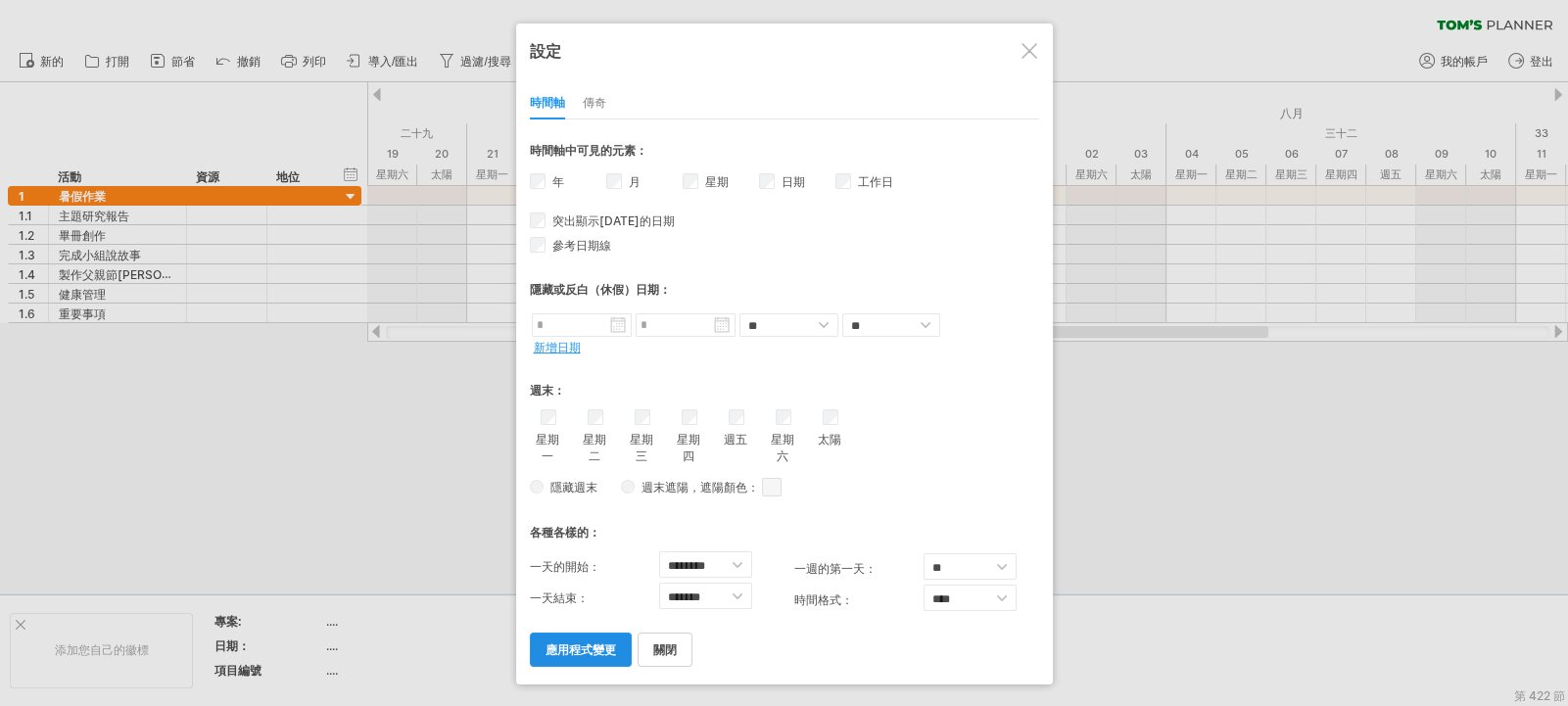 click on "應用程式變更" at bounding box center (581, 649) 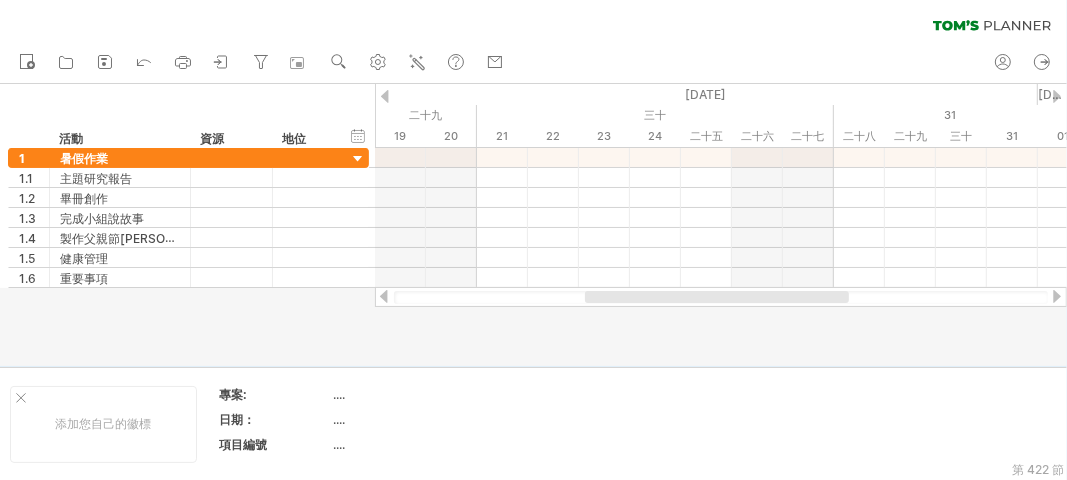 drag, startPoint x: 1507, startPoint y: 3, endPoint x: 596, endPoint y: 335, distance: 969.6107 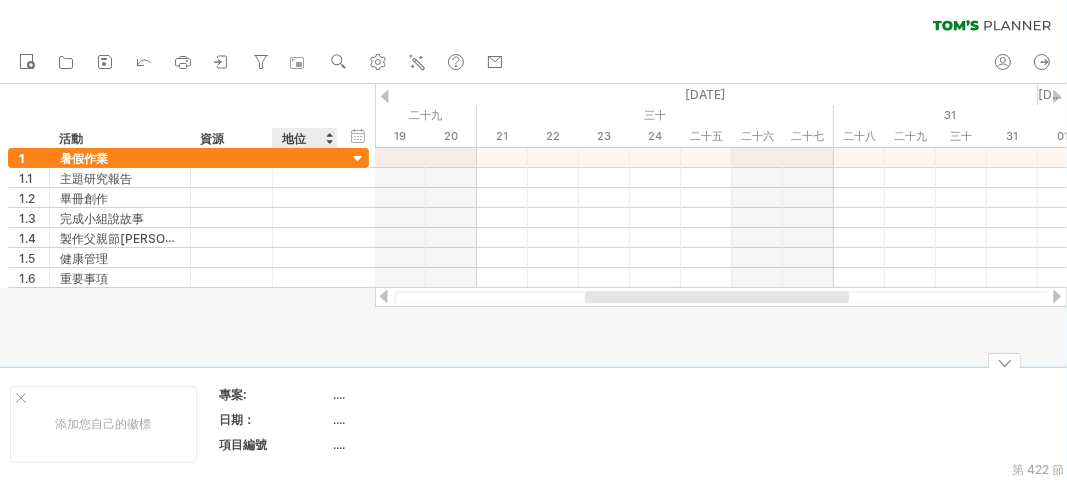 click on "...." at bounding box center [339, 394] 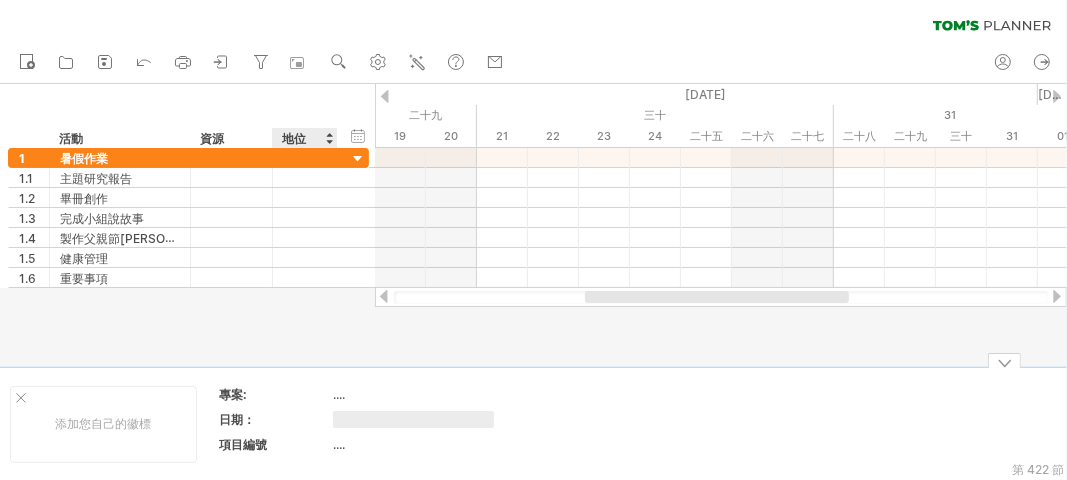 click at bounding box center [413, 419] 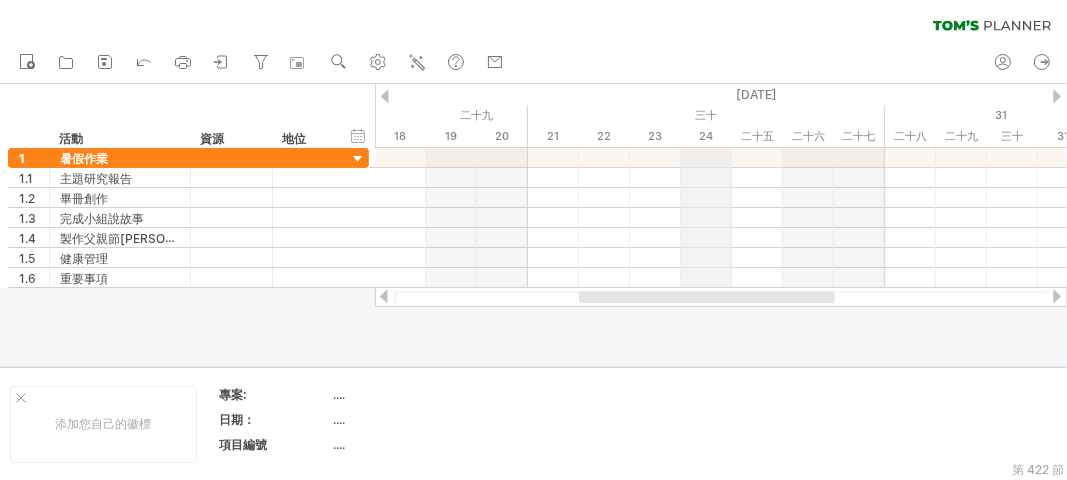 drag, startPoint x: 679, startPoint y: 92, endPoint x: 721, endPoint y: 0, distance: 101.133575 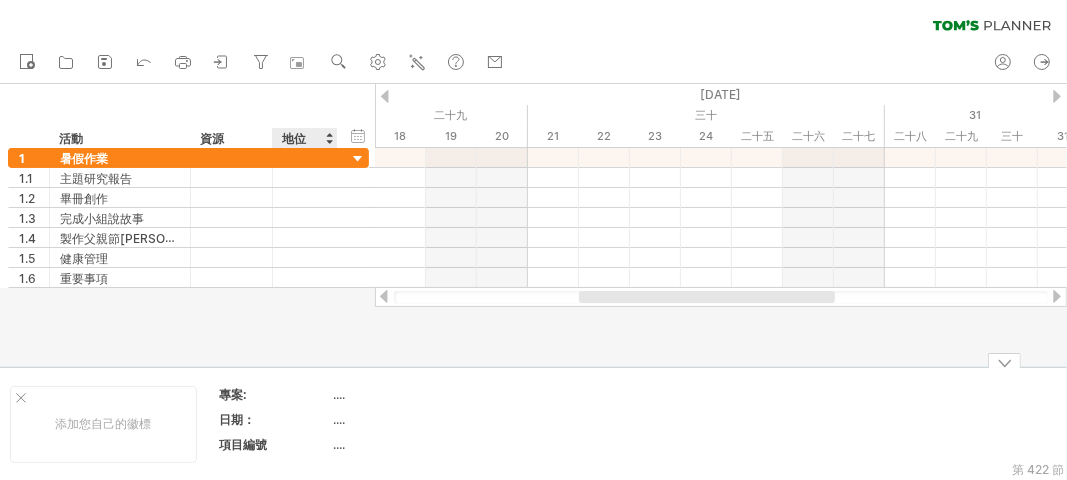 click on "...." at bounding box center (339, 394) 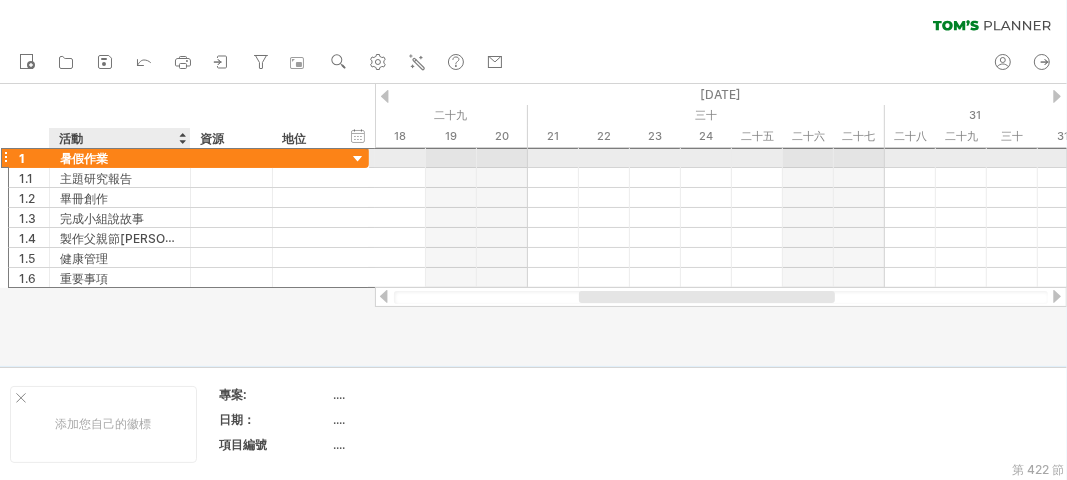 drag, startPoint x: 101, startPoint y: 156, endPoint x: 90, endPoint y: 159, distance: 11.401754 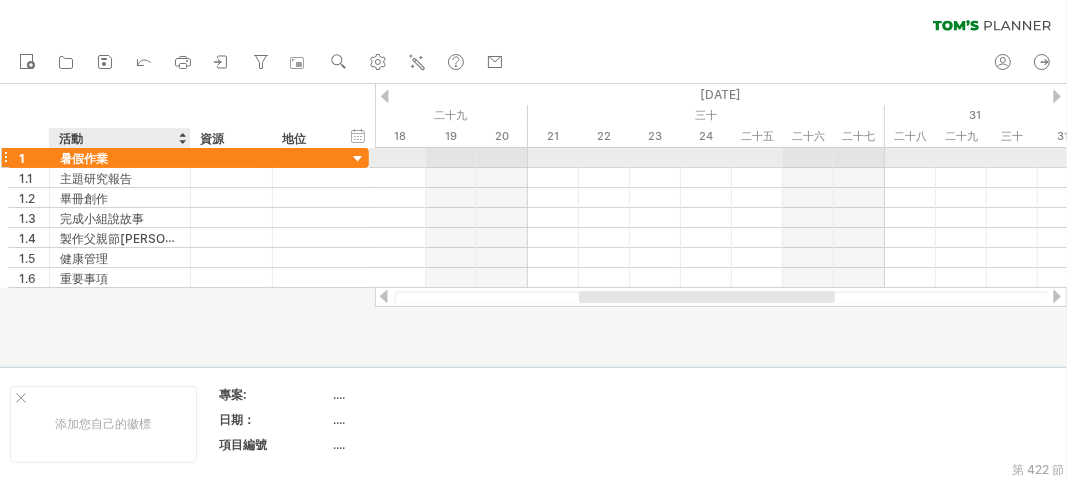 click on "暑假作業" at bounding box center (84, 158) 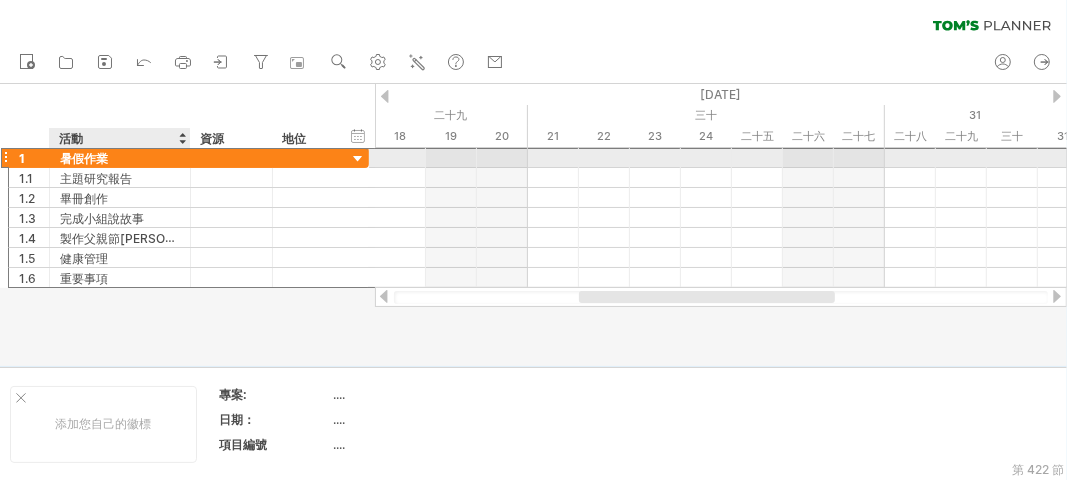 click on "暑假作業" at bounding box center (84, 158) 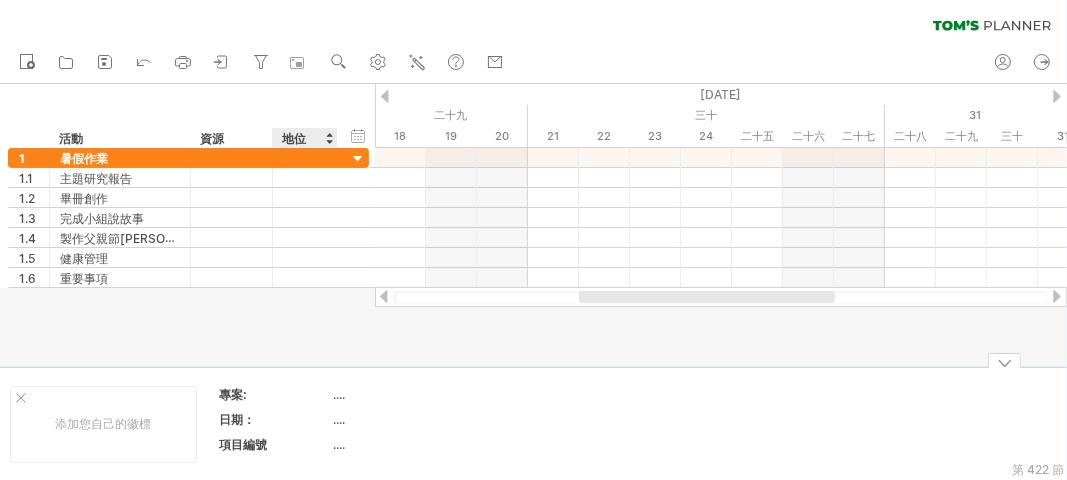 click on "...." at bounding box center [417, 394] 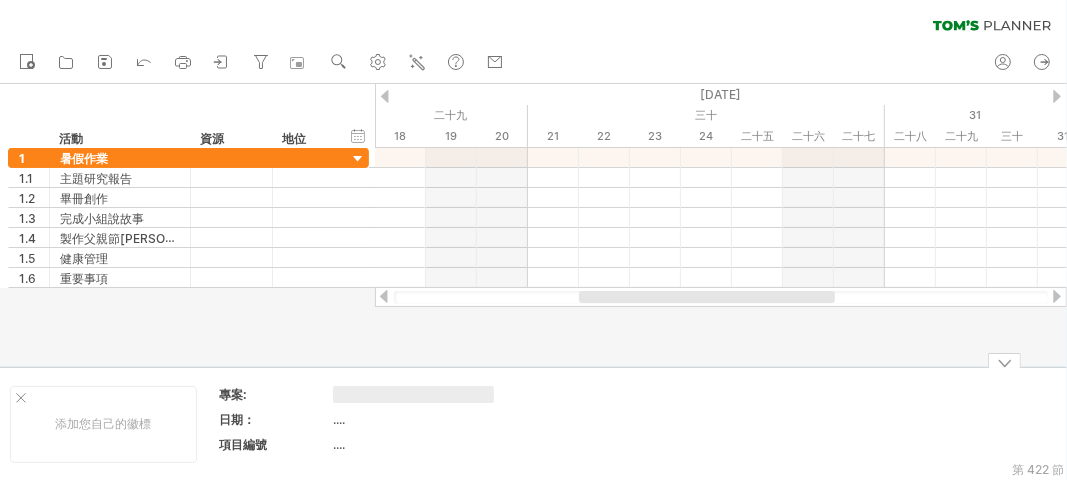 click on "...." at bounding box center (418, 422) 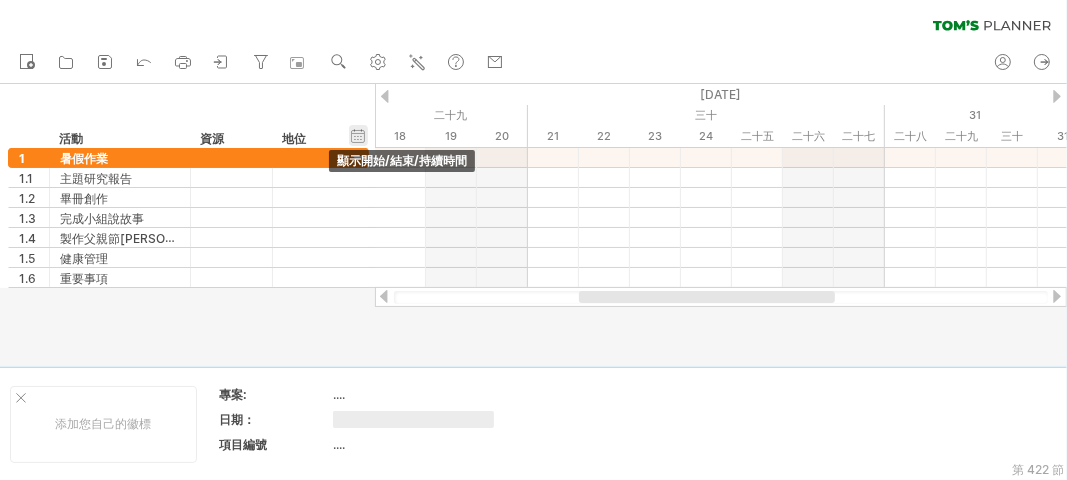 click on "隱藏開始/結束/持續時間 顯示開始/結束/持續時間" at bounding box center (358, 135) 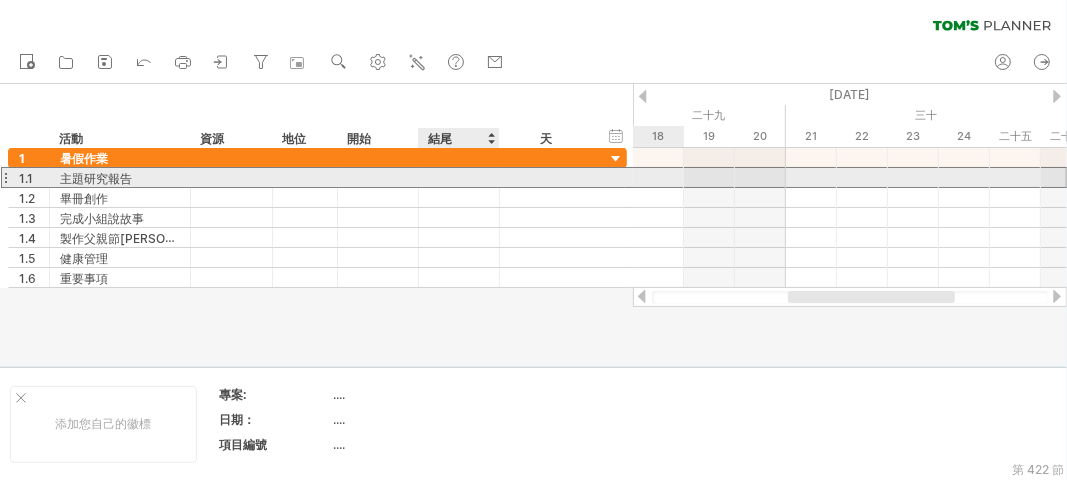 click at bounding box center [459, 177] 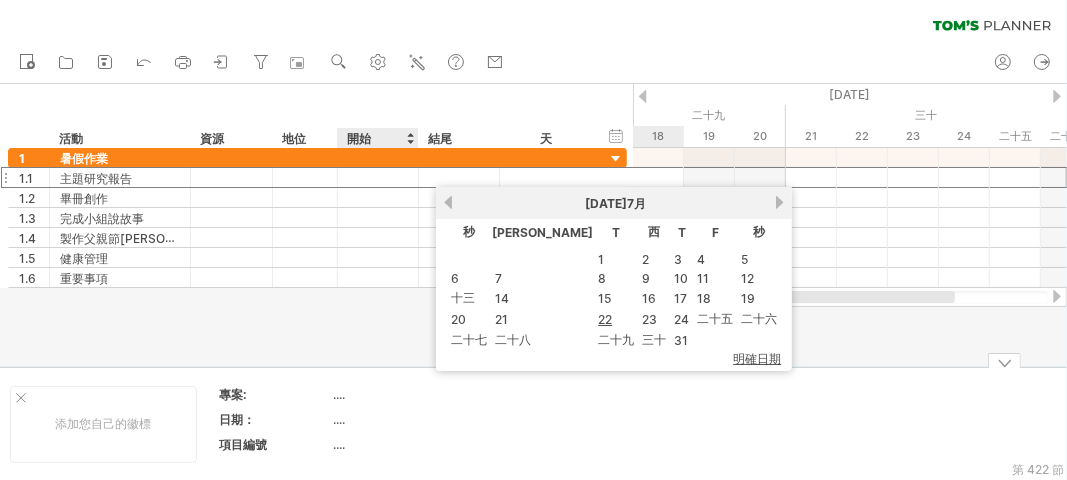 click at bounding box center (533, 225) 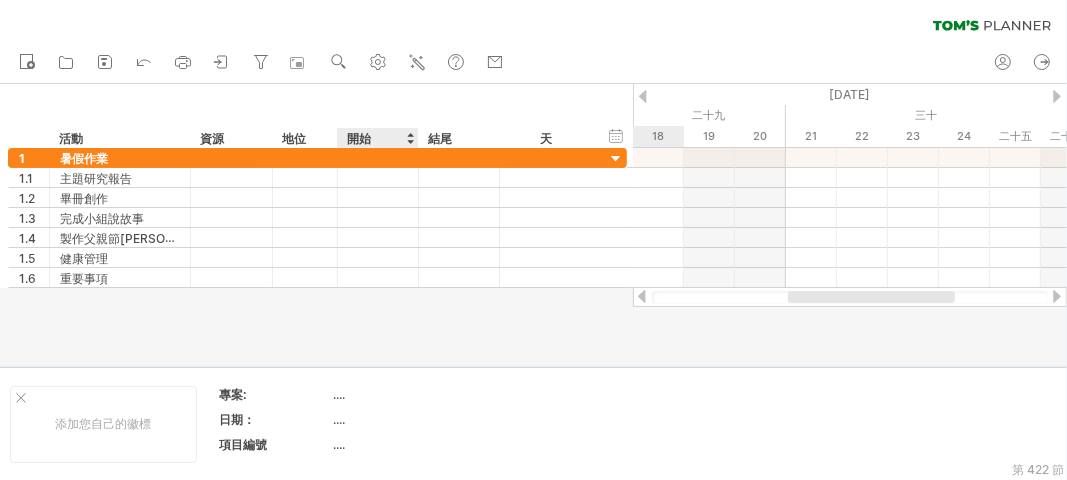 click on "開始" at bounding box center (377, 138) 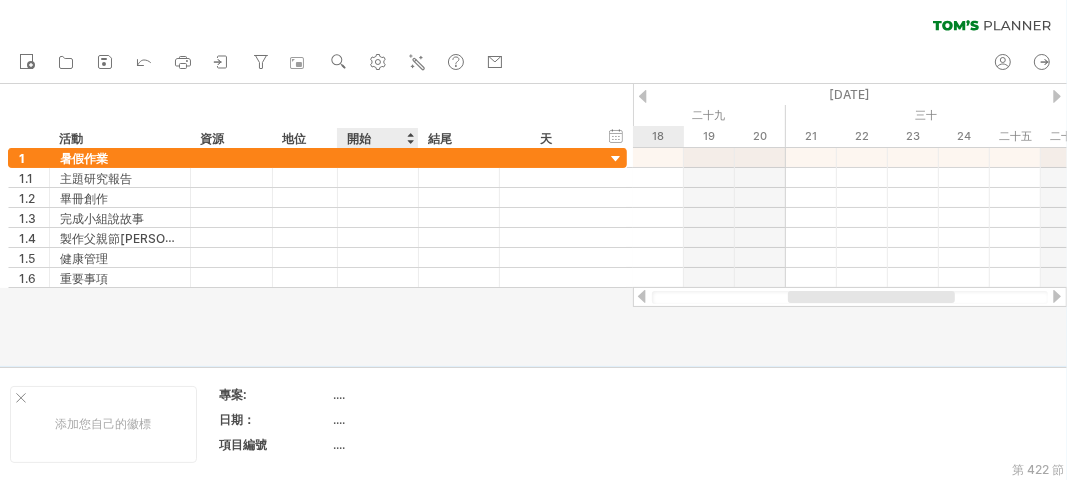 click at bounding box center (410, 138) 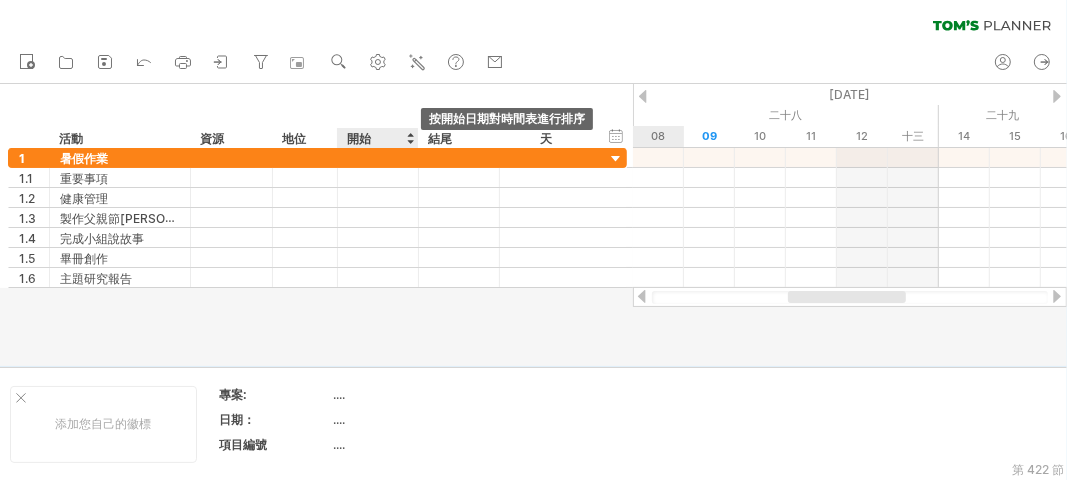 click at bounding box center [410, 138] 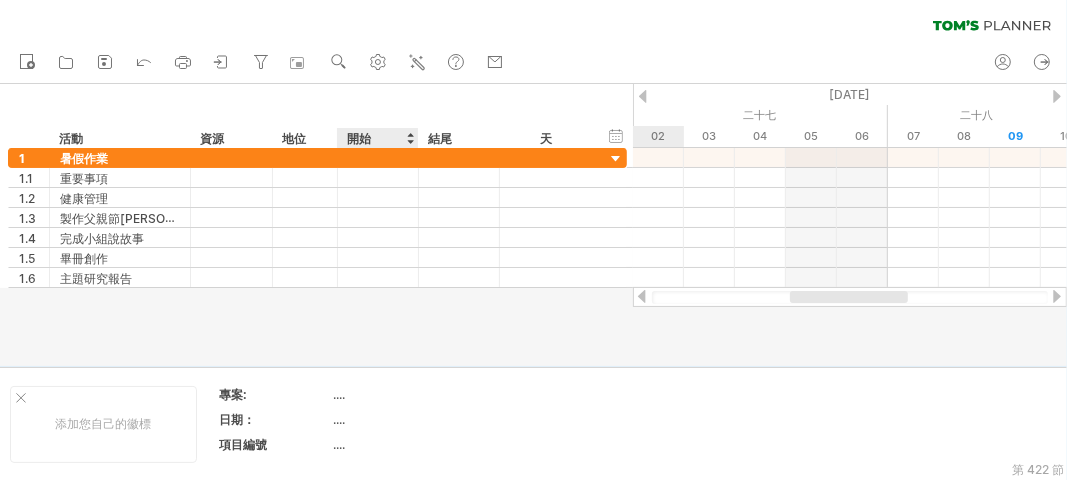 click on "開始" at bounding box center [377, 138] 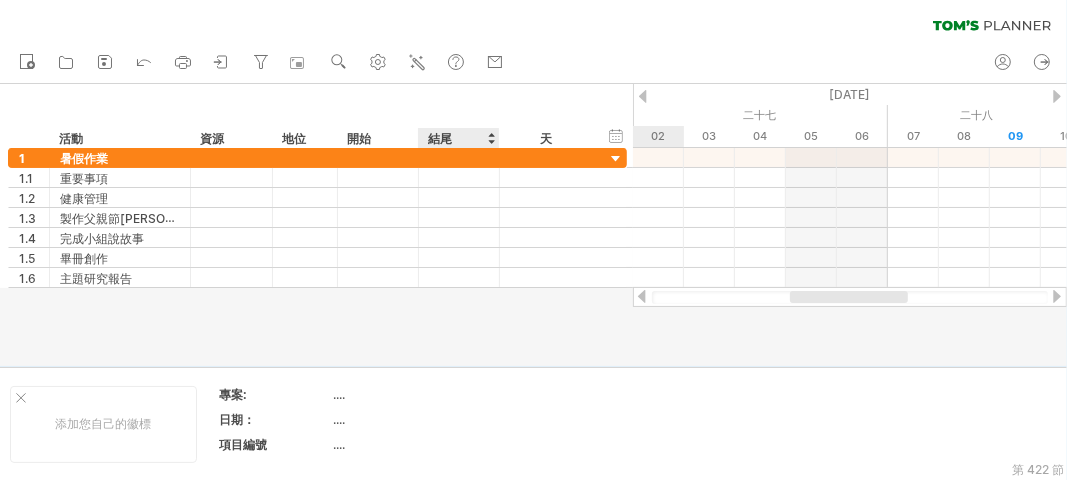 click on "結尾" at bounding box center (440, 138) 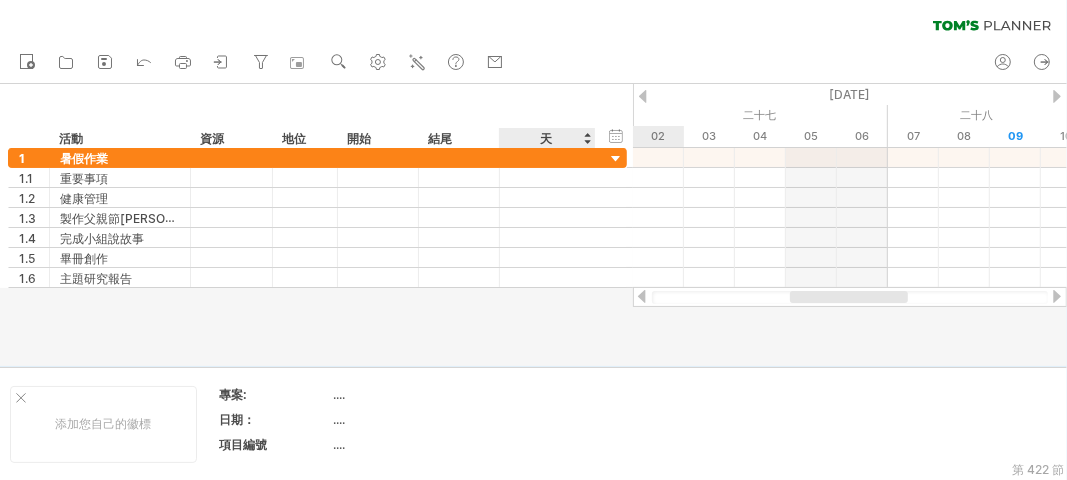 click on "天" at bounding box center [546, 138] 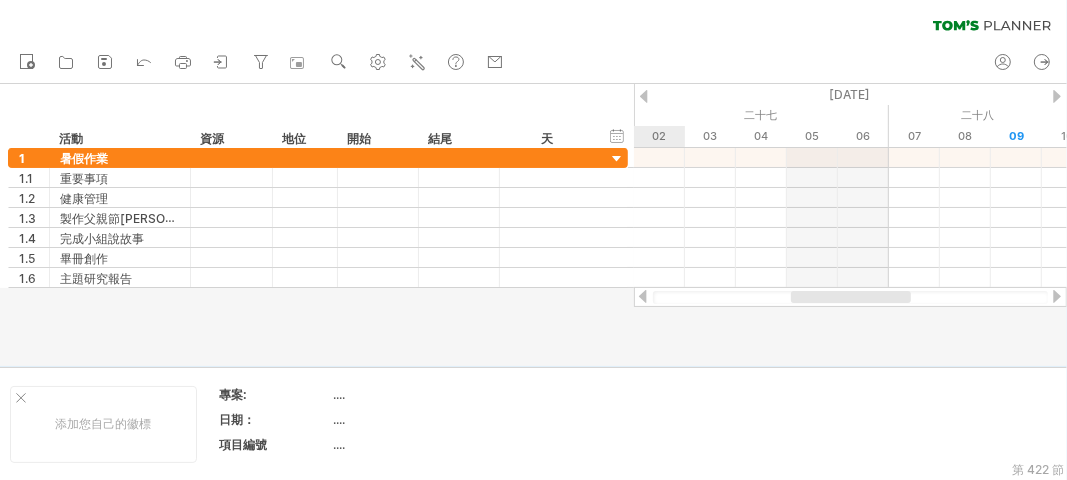 click on "天" at bounding box center [547, 138] 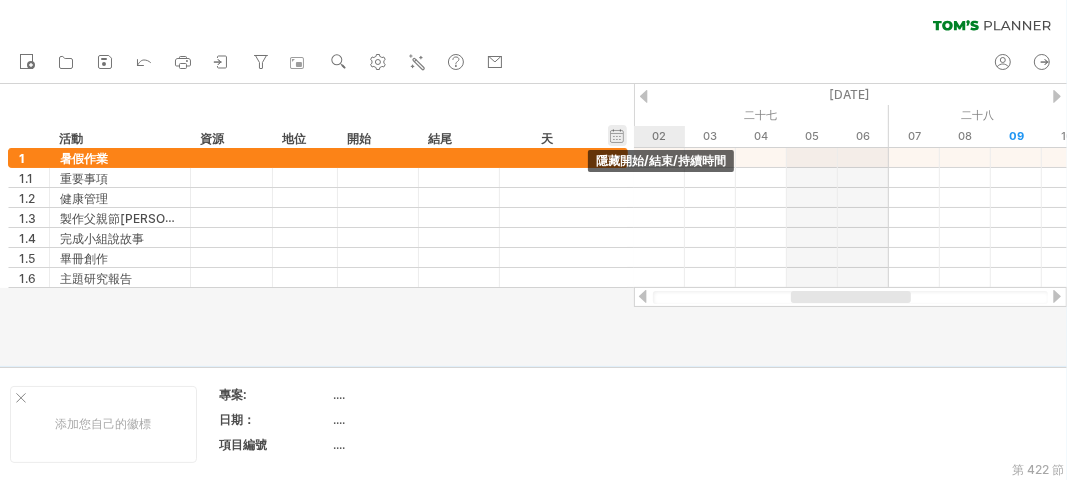 click on "隱藏開始/結束/持續時間 顯示開始/結束/持續時間" at bounding box center [617, 135] 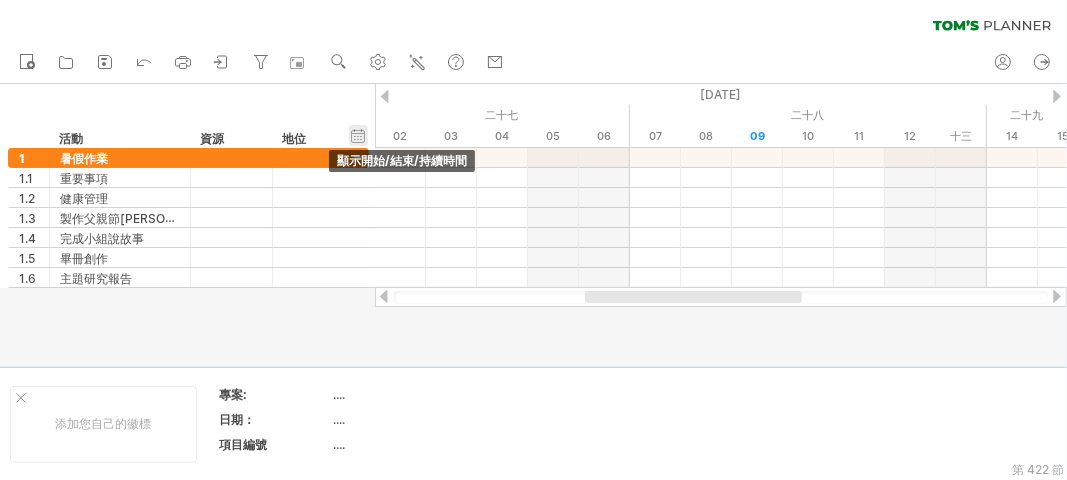 click on "隱藏開始/結束/持續時間 顯示開始/結束/持續時間" at bounding box center [358, 135] 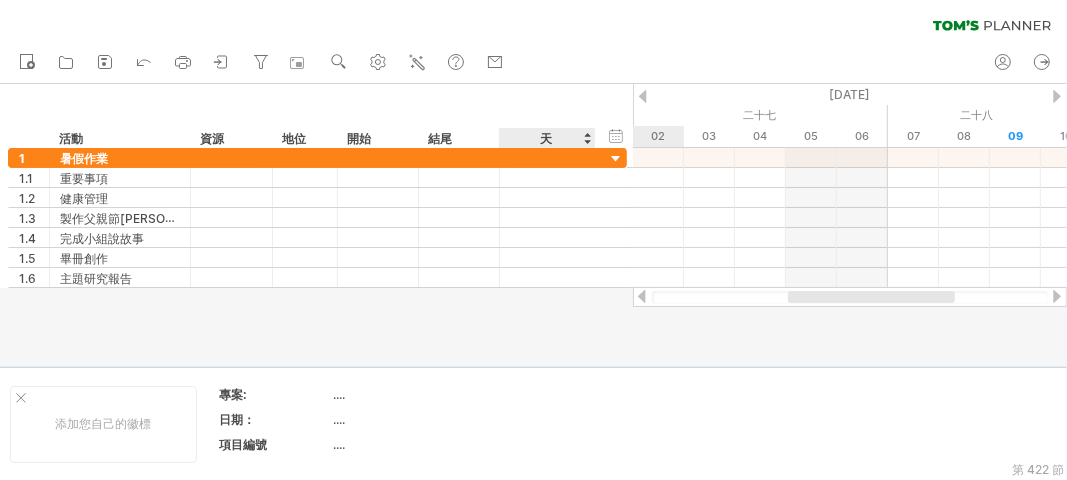 click on "天" at bounding box center [546, 138] 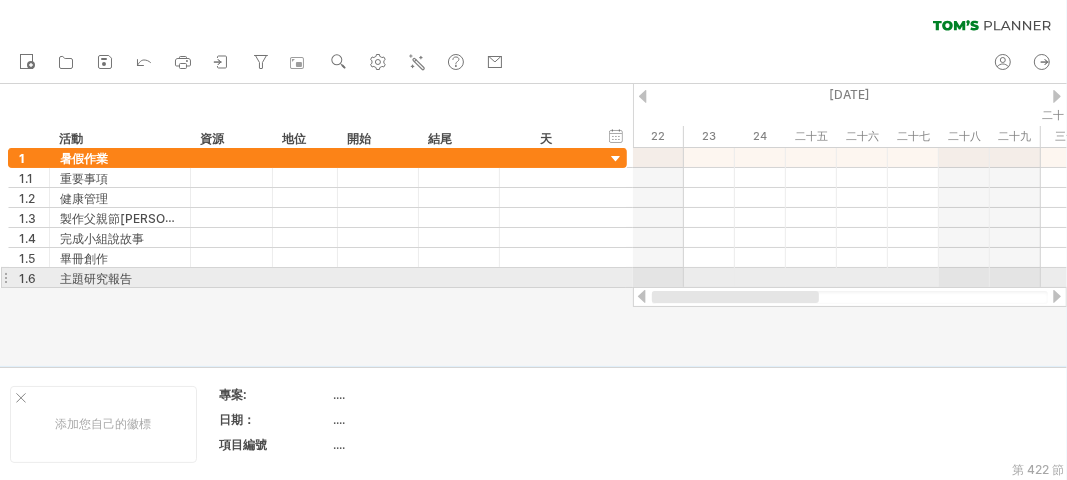 drag, startPoint x: 933, startPoint y: 300, endPoint x: 702, endPoint y: 287, distance: 231.36551 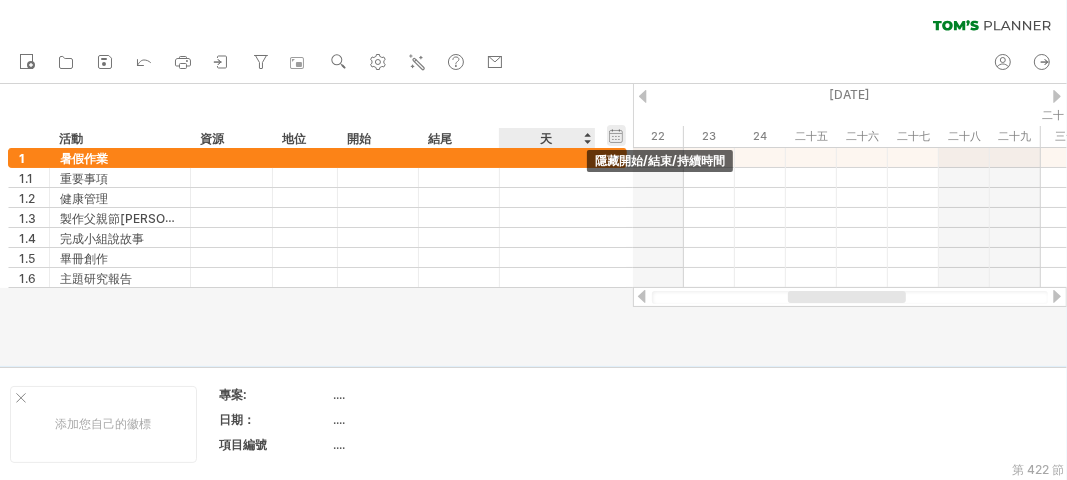 click on "隱藏開始/結束/持續時間 顯示開始/結束/持續時間" at bounding box center [616, 135] 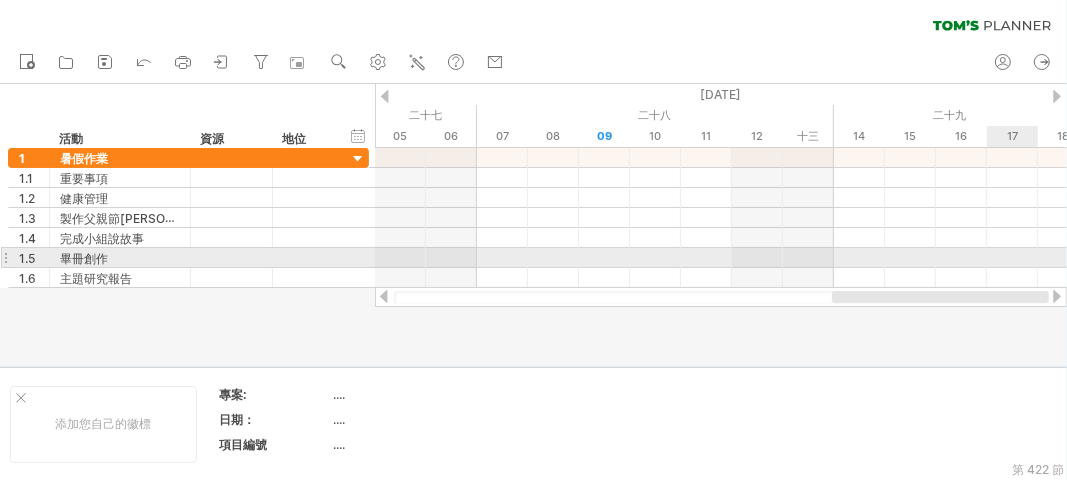 drag, startPoint x: 655, startPoint y: 300, endPoint x: 1023, endPoint y: 257, distance: 370.50372 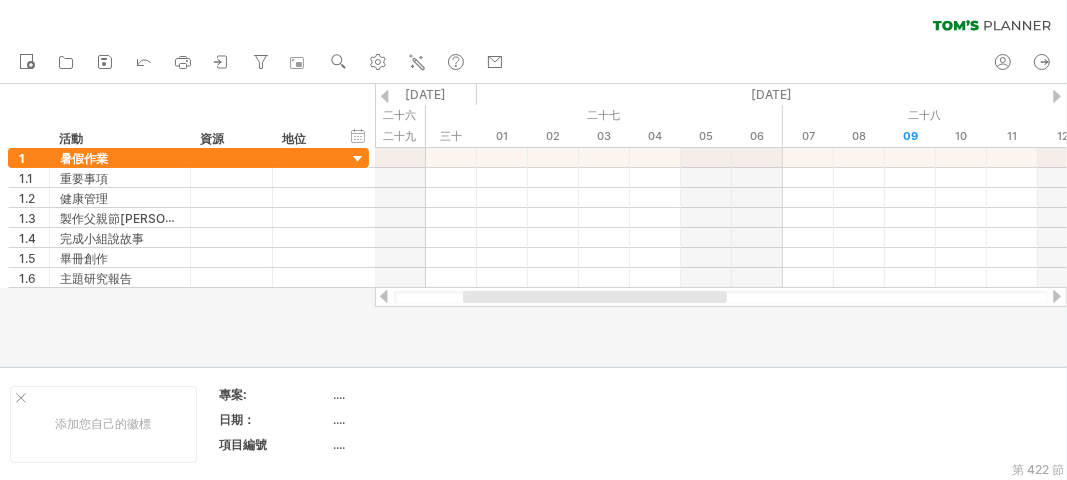 drag, startPoint x: 736, startPoint y: 297, endPoint x: 593, endPoint y: 297, distance: 143 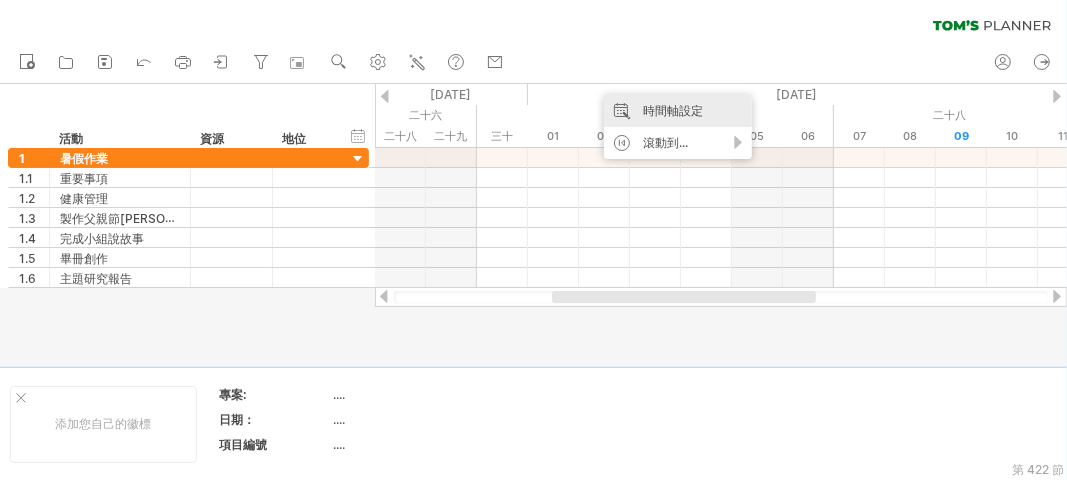 click on "時間軸設定" at bounding box center (673, 110) 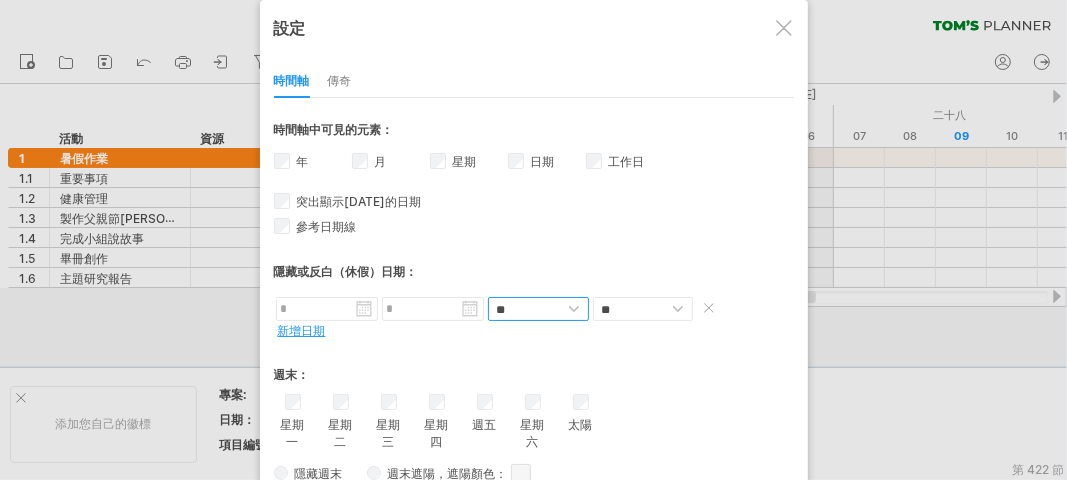 click on "** **" at bounding box center (538, 309) 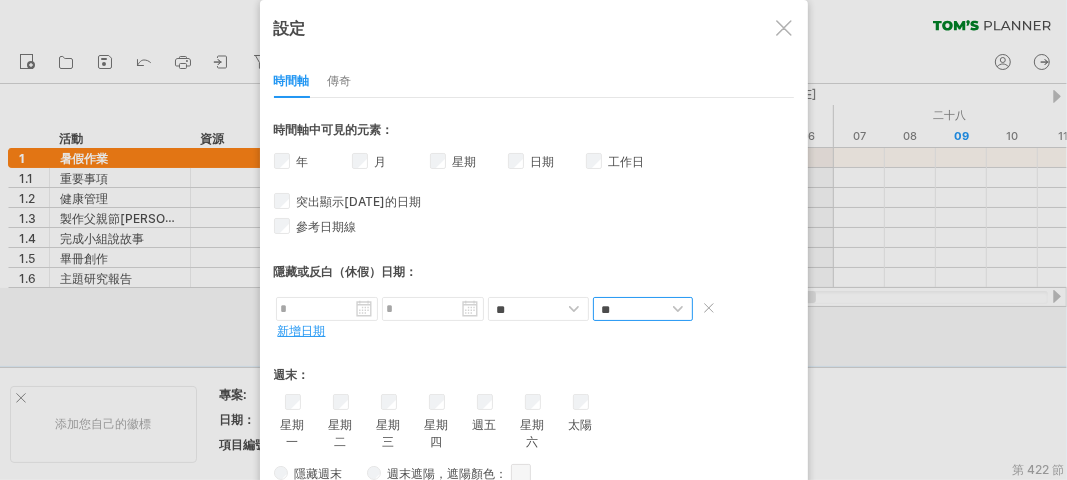 click on "** **" at bounding box center (643, 309) 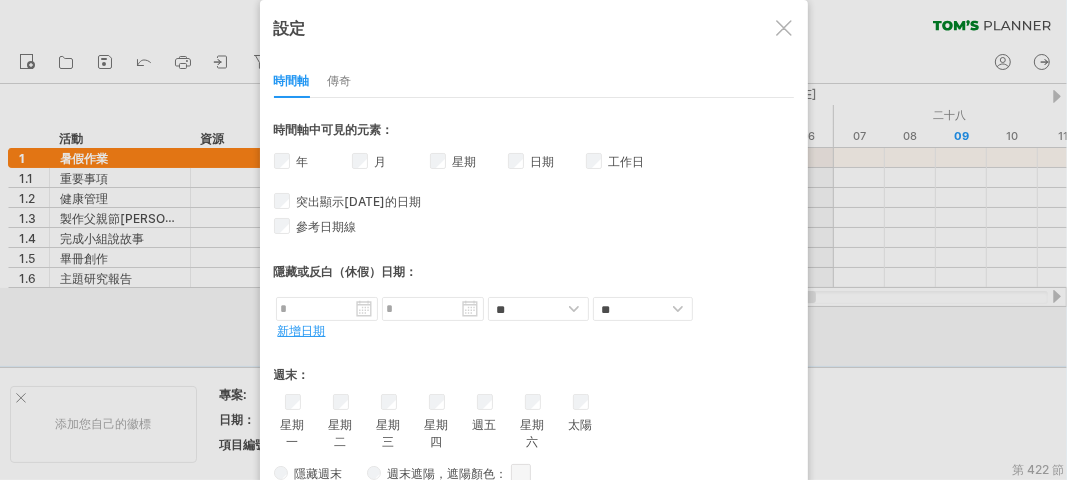 click on "星期一
星期二
星期三
星期四
週五
太陽" at bounding box center [534, 422] 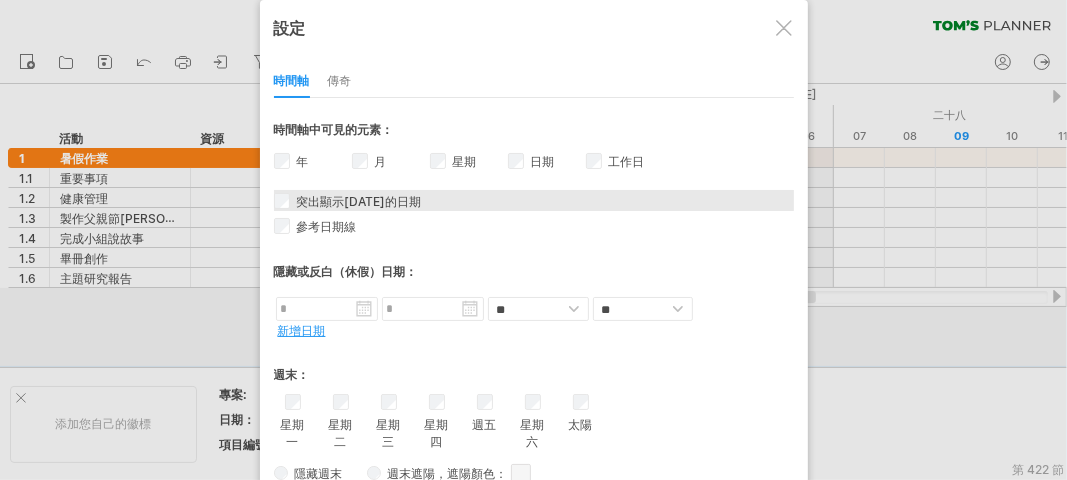click on "突出顯示[DATE]的日期
時間軸中的今日日期將顯示為藍色，當滑鼠懸停在今日日期上時，網格中會出現一條藍線。" at bounding box center (534, 200) 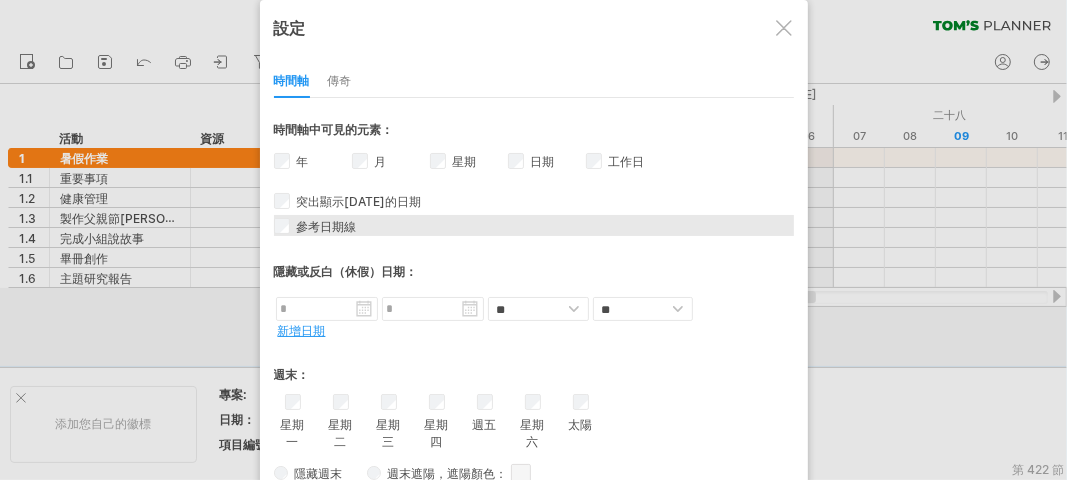click on "參考日期線
參考日期線是圖表中較深顏色的垂直線。您可以用滑鼠將其左右拖曳。您可以將其用於任何您想要的目標。它可以是專案的最終截止日期、某個特別重要的里程碑，或是專案目前的平均進度。" at bounding box center (534, 225) 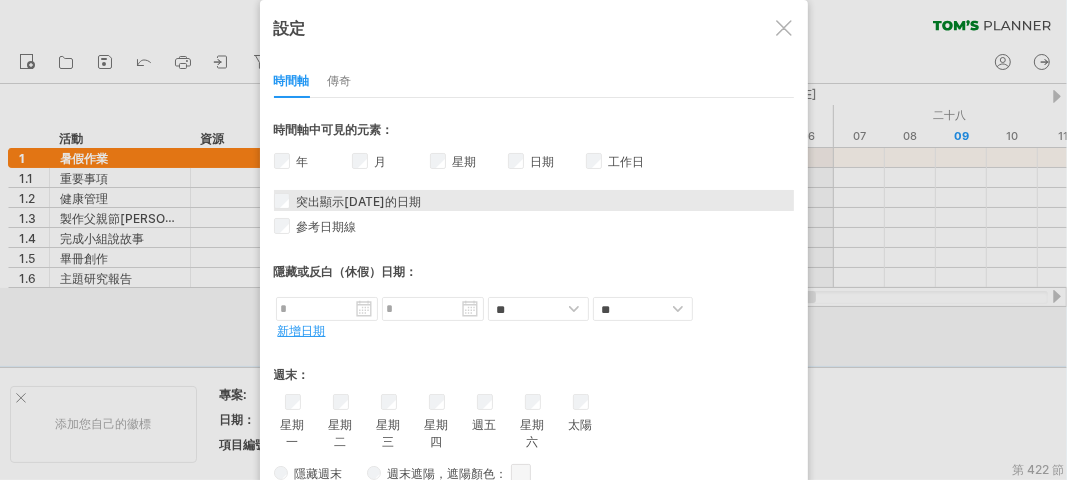 click on "突出顯示[DATE]的日期" at bounding box center (359, 201) 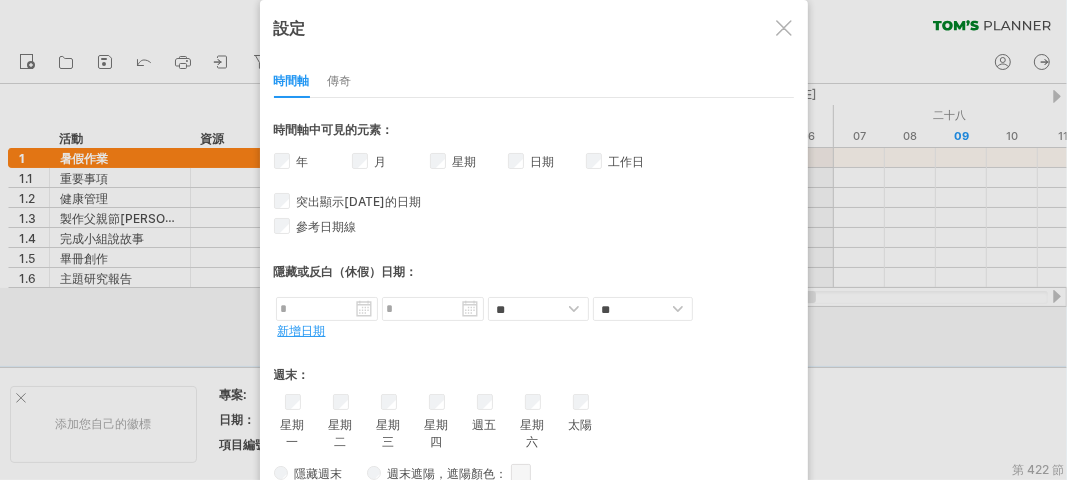 click on "傳奇" at bounding box center [340, 82] 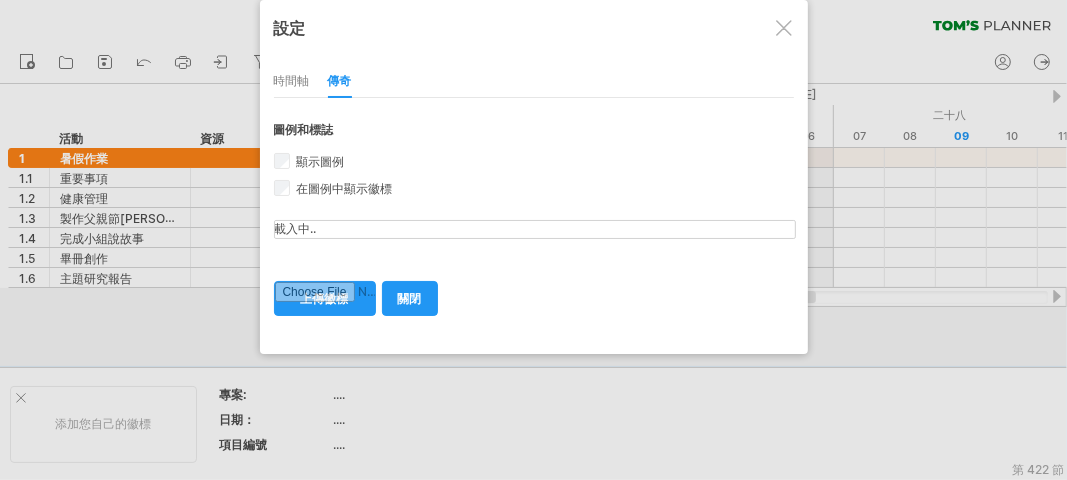 click on "時間軸" at bounding box center [292, 80] 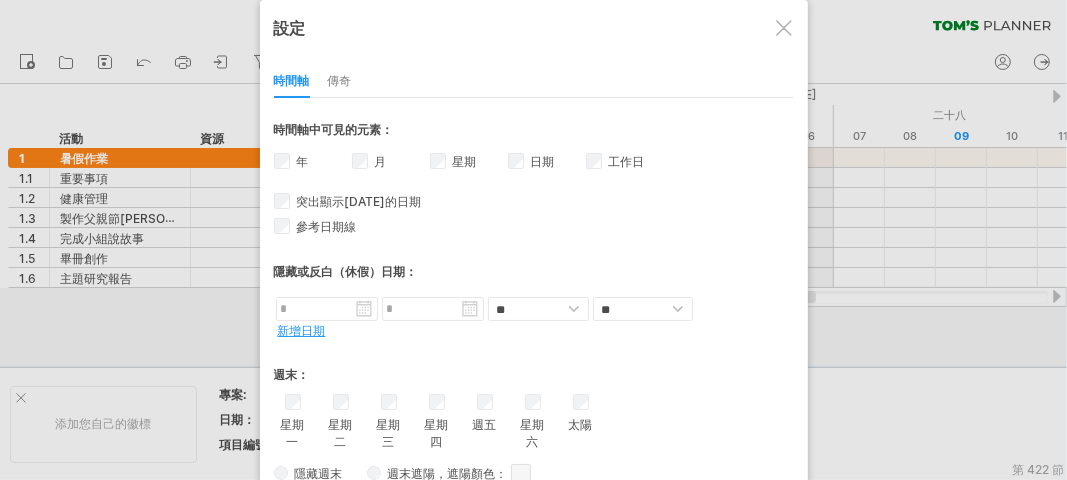 click at bounding box center (784, 28) 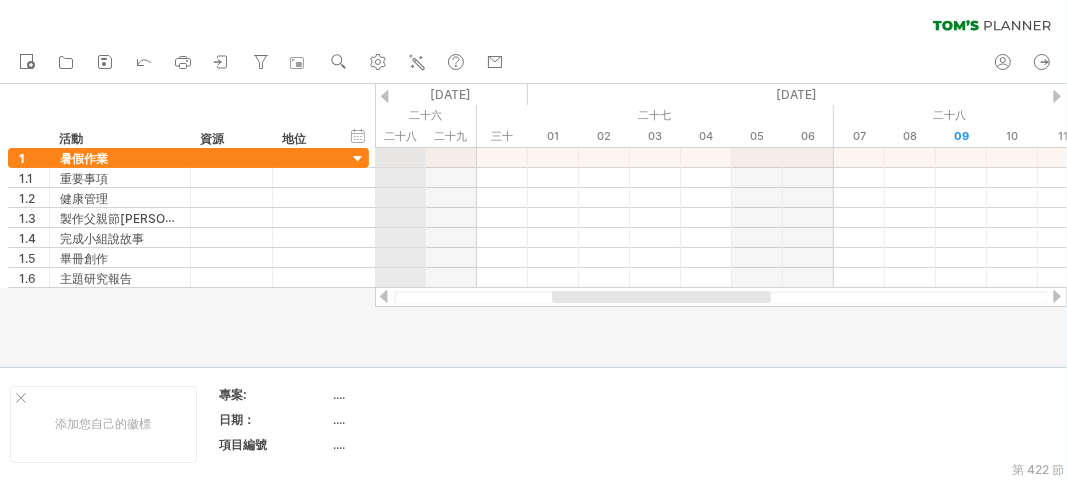 drag, startPoint x: 403, startPoint y: 135, endPoint x: 421, endPoint y: 135, distance: 18 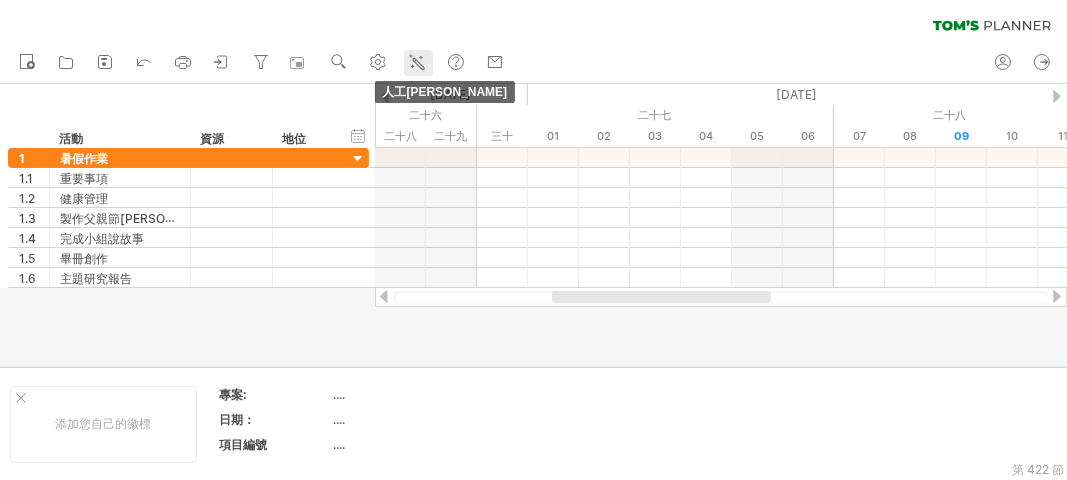 click 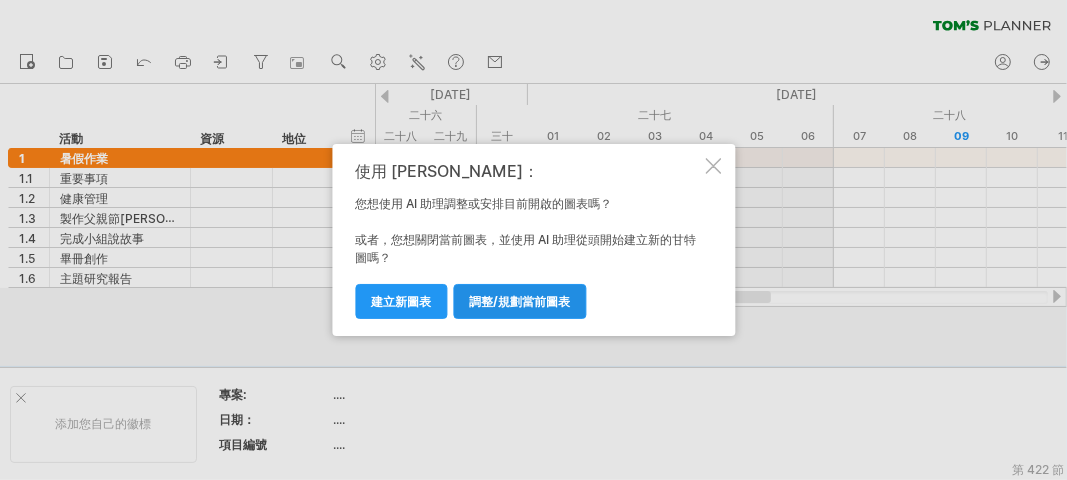 click on "調整/規劃當前圖表" at bounding box center (519, 301) 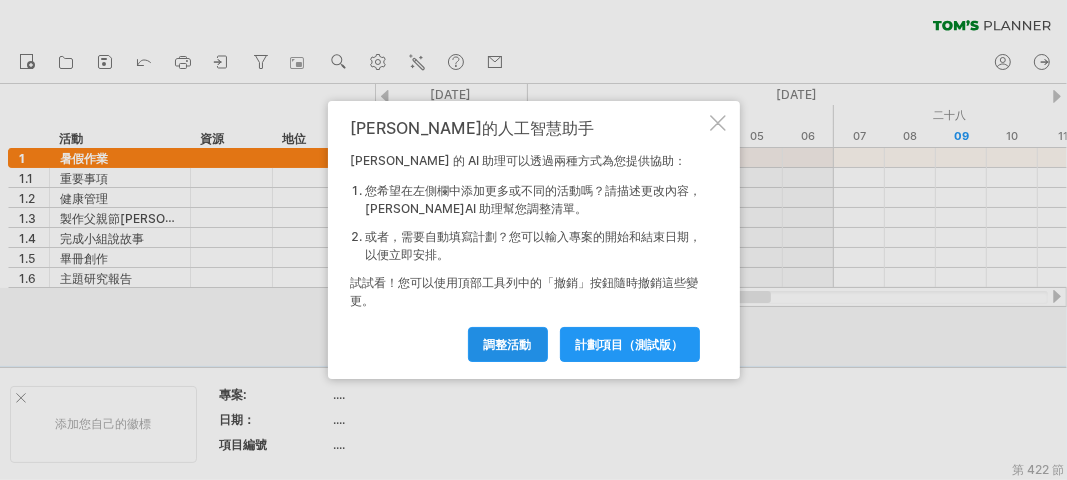 click on "調整活動" at bounding box center (508, 344) 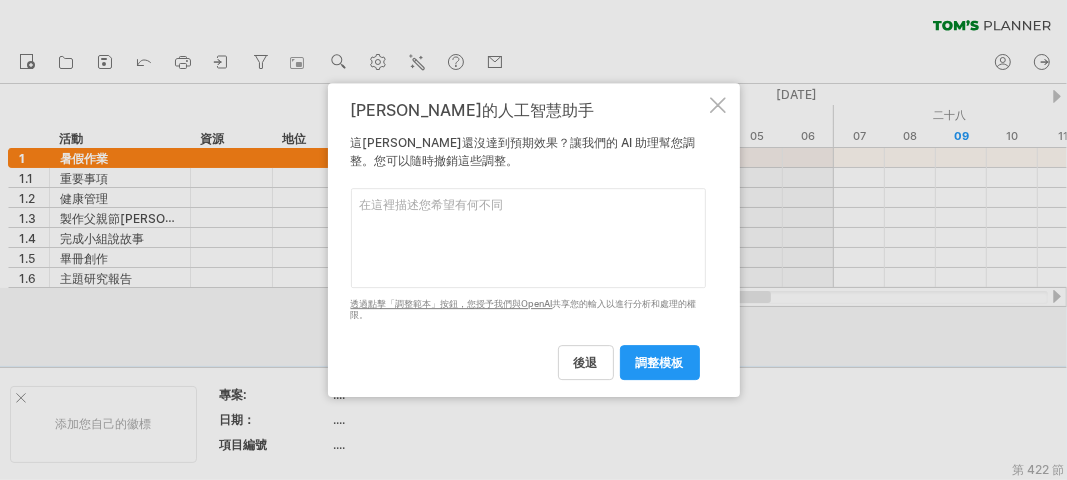 click at bounding box center [718, 105] 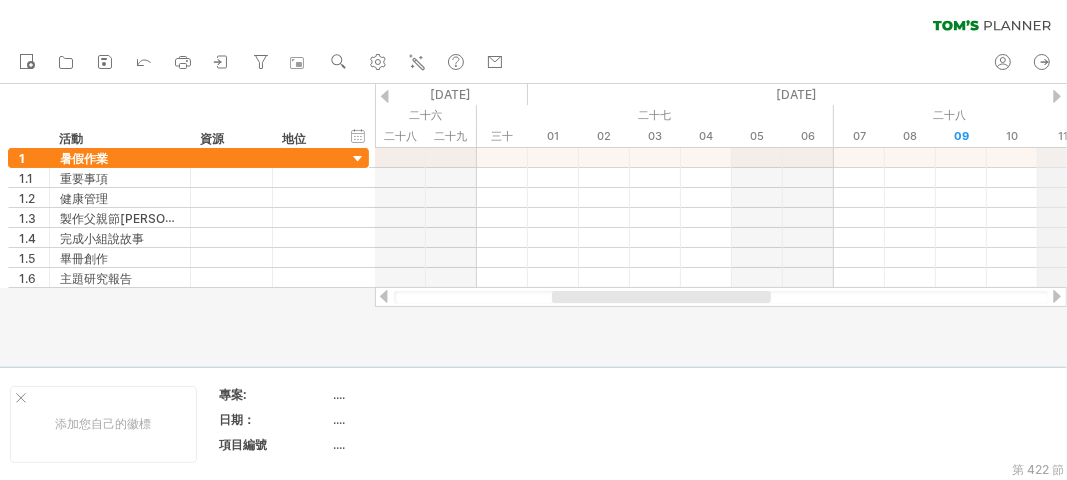 click on "[DATE]" at bounding box center (1318, 94) 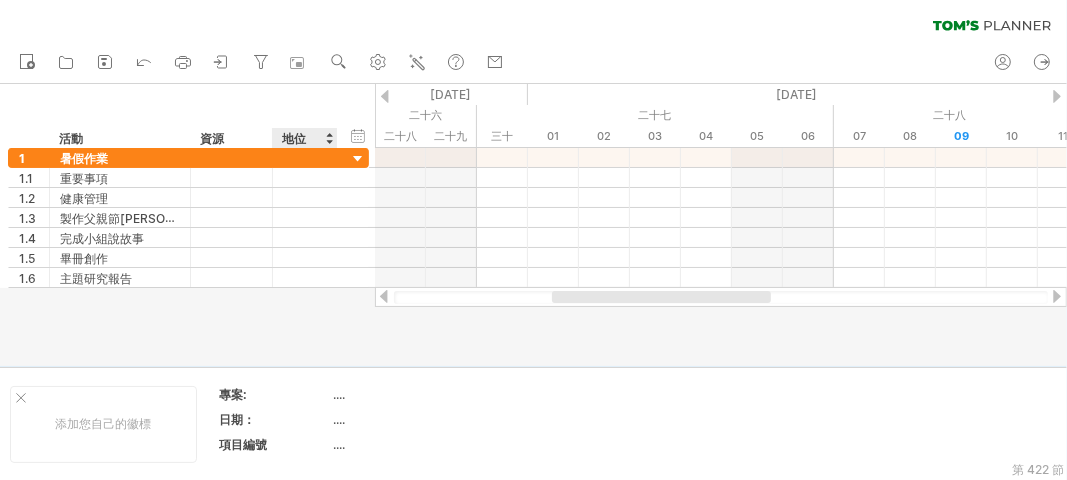 click at bounding box center [336, 138] 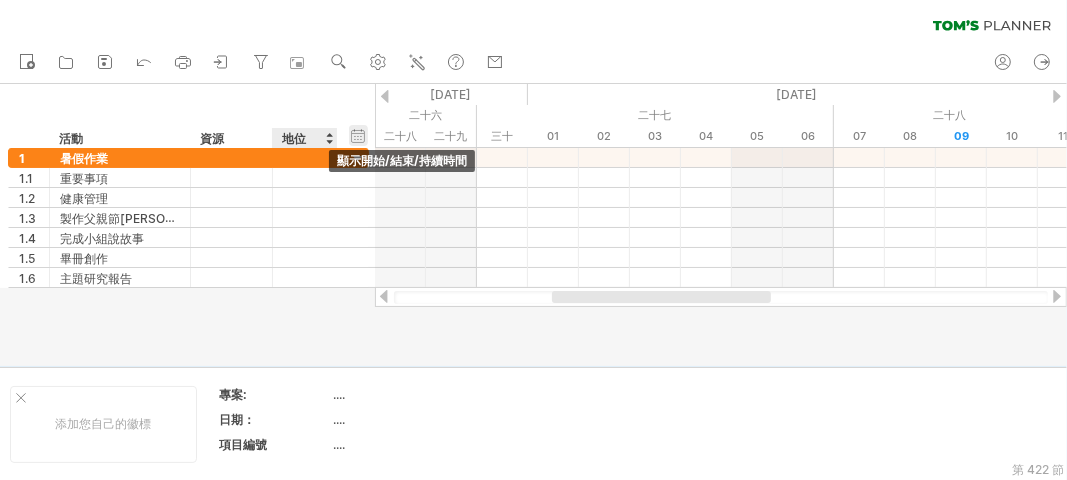 click on "隱藏開始/結束/持續時間 顯示開始/結束/持續時間" at bounding box center (358, 135) 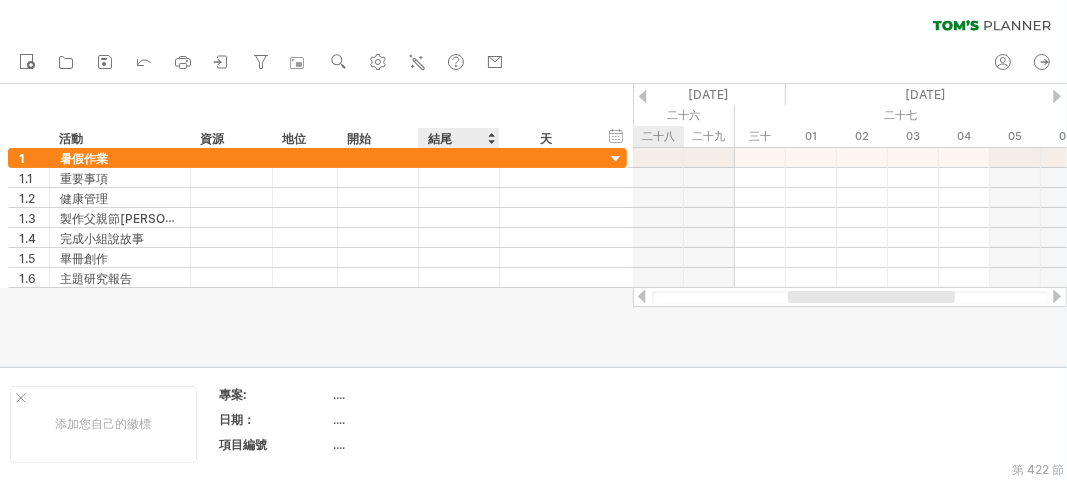 click on "結尾" at bounding box center [458, 138] 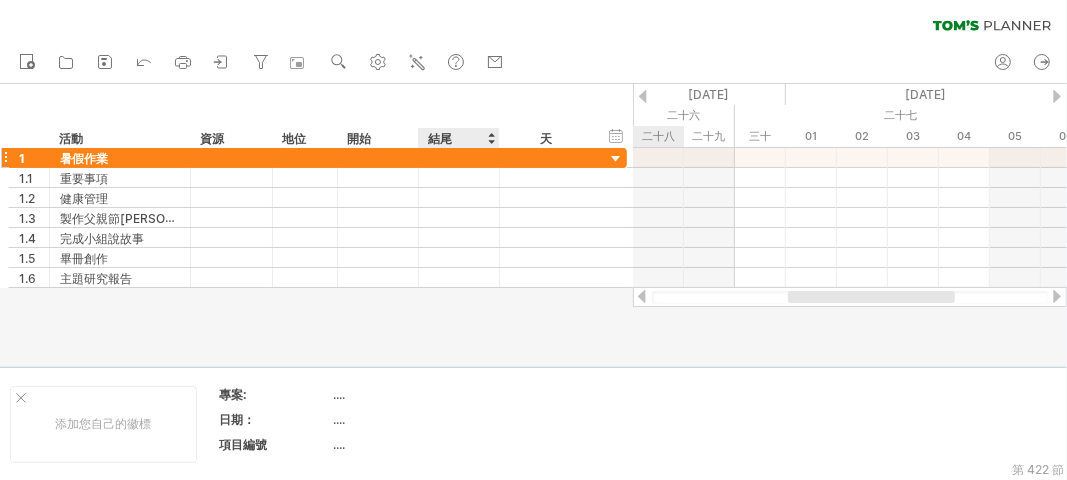 drag, startPoint x: 451, startPoint y: 141, endPoint x: 447, endPoint y: 151, distance: 10.770329 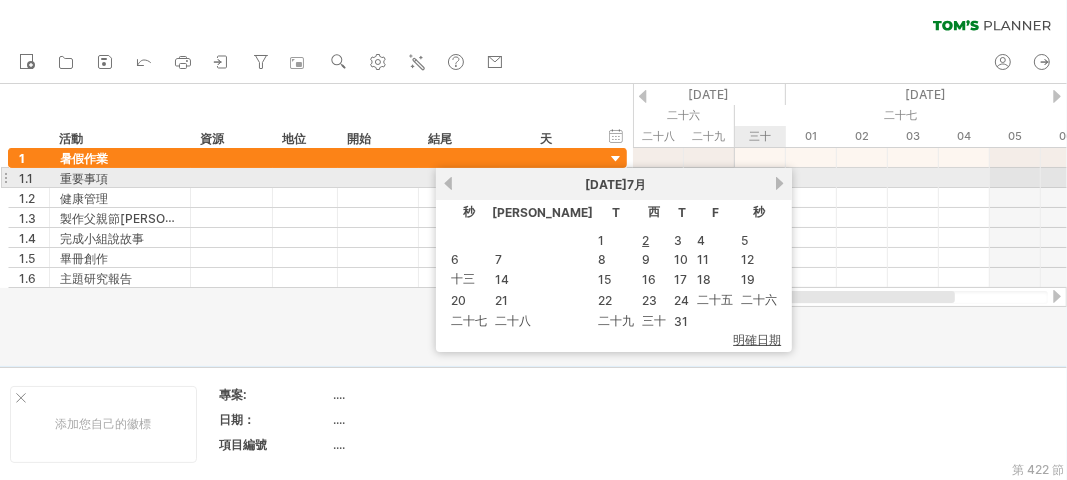click on "下一個" at bounding box center [779, 183] 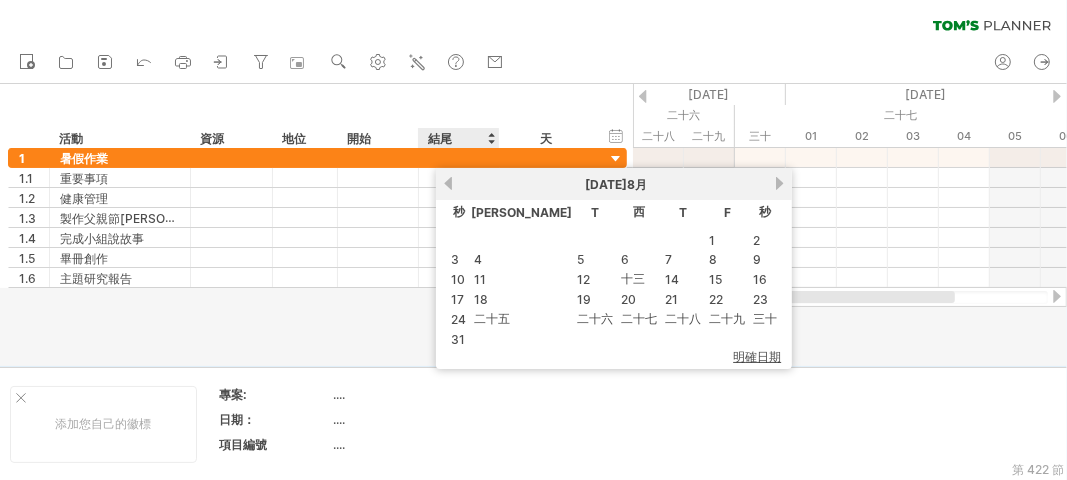 click on "31" at bounding box center [458, 339] 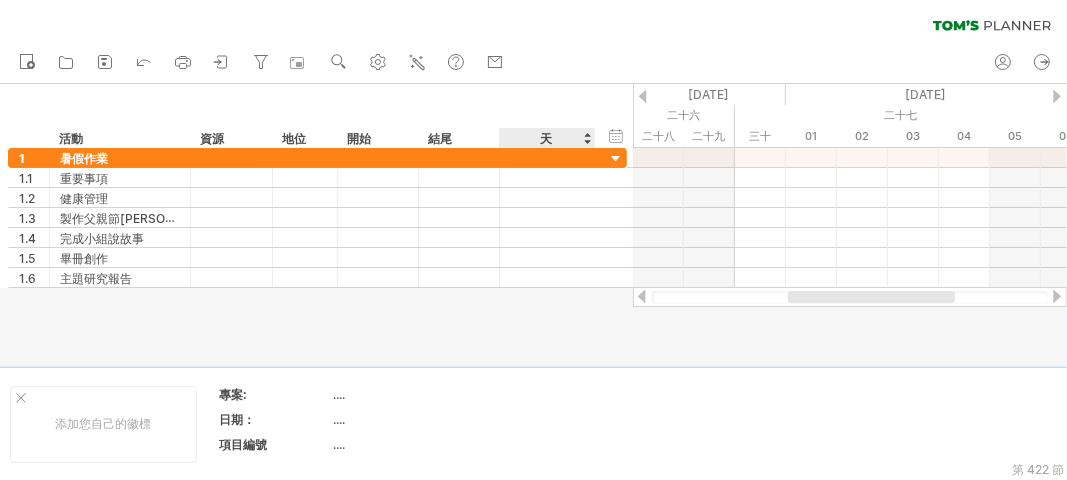 click on "天" at bounding box center [546, 138] 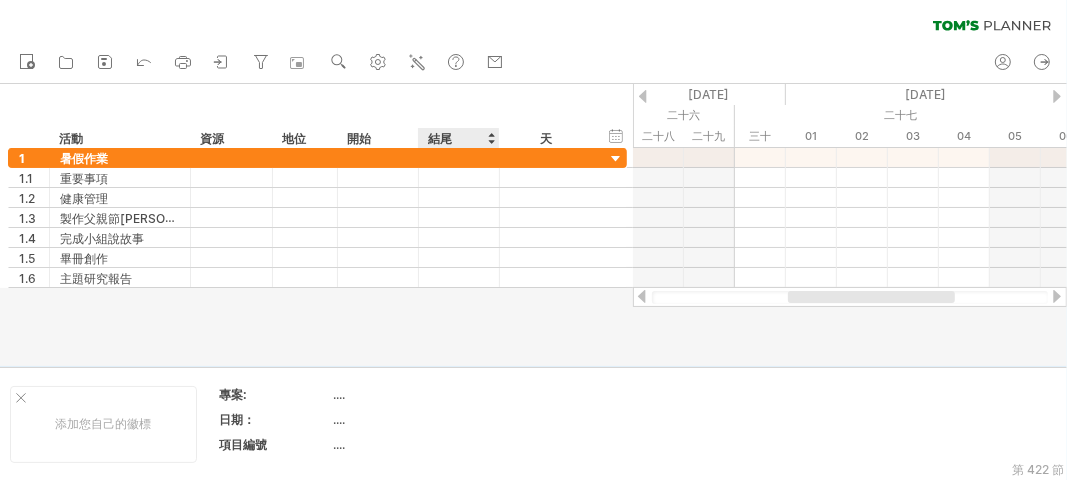 click on "結尾" at bounding box center (458, 138) 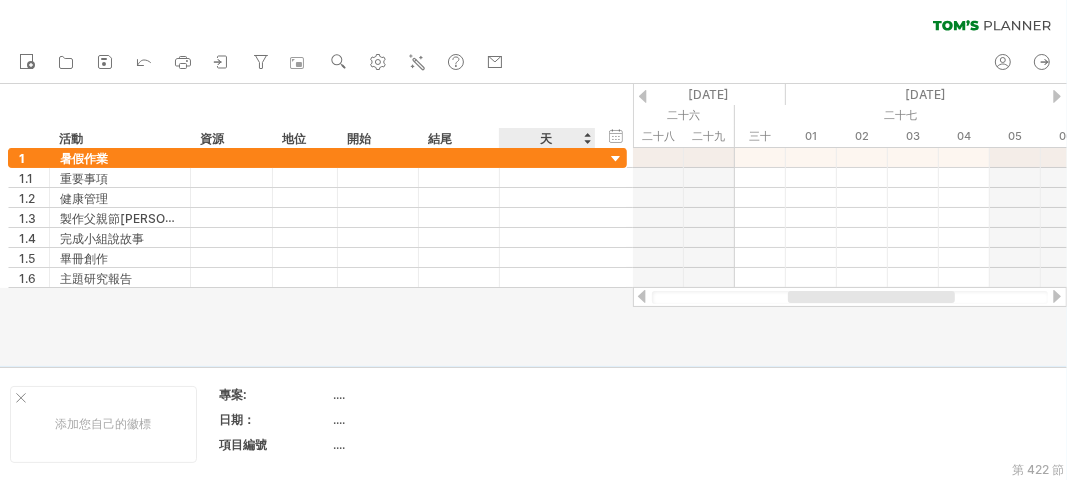 click on "天" at bounding box center (547, 138) 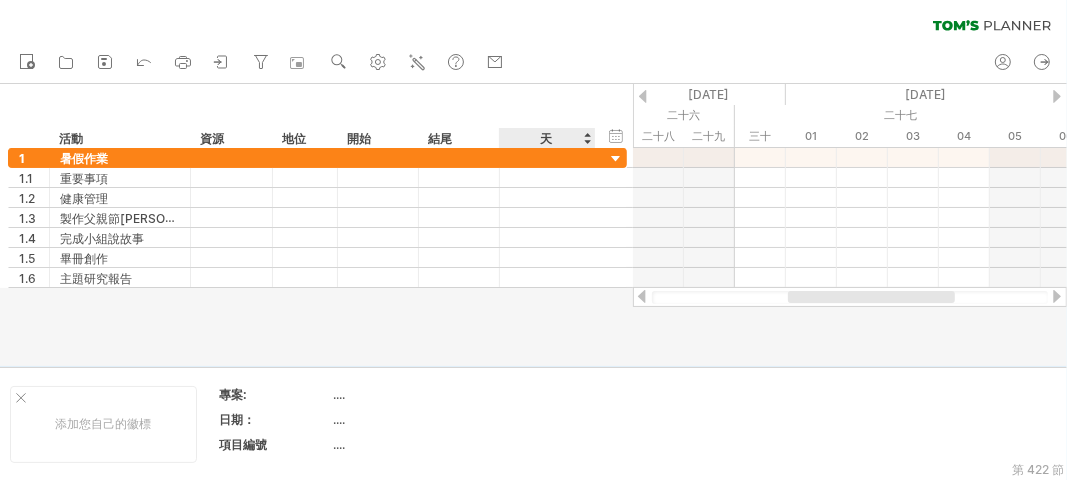 click on "天" at bounding box center [546, 138] 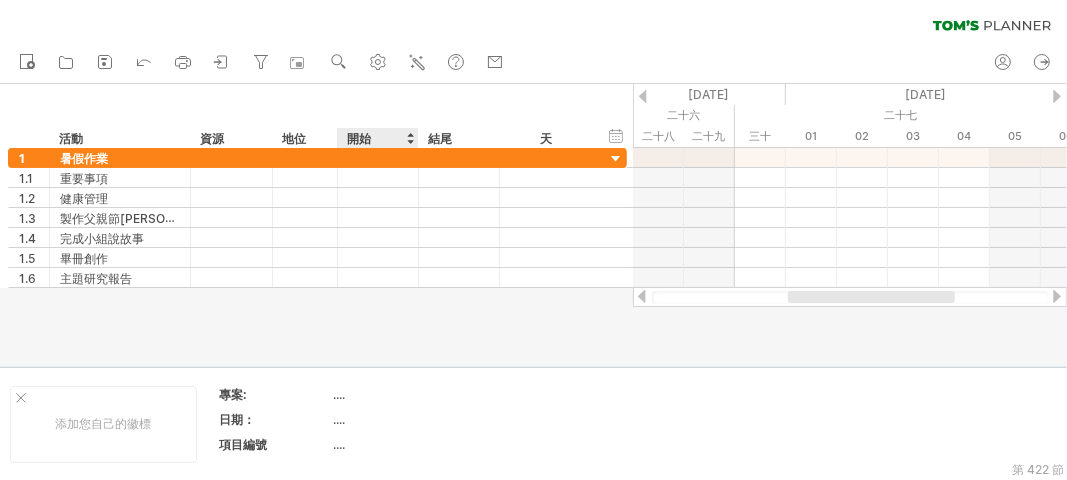 drag, startPoint x: 466, startPoint y: 132, endPoint x: 347, endPoint y: 131, distance: 119.0042 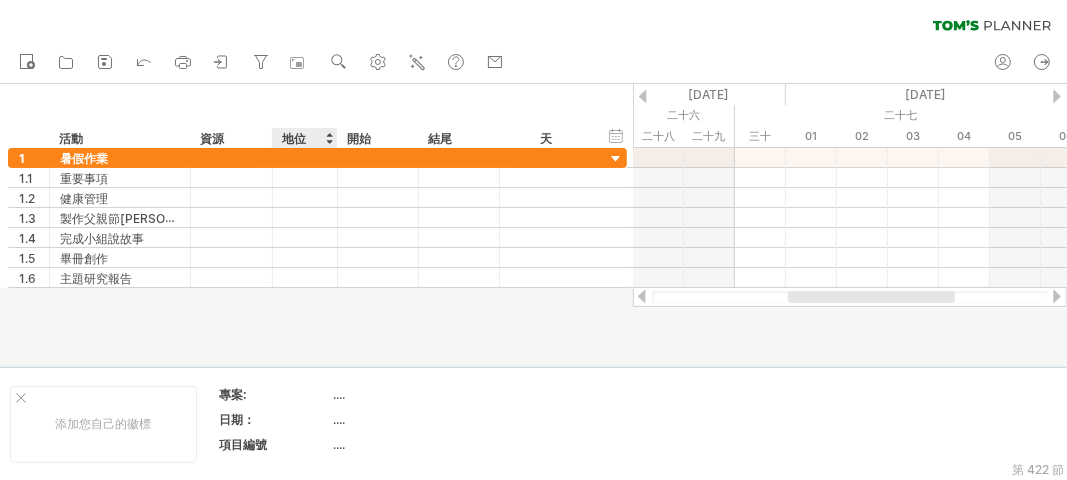 click on "開始" at bounding box center (359, 137) 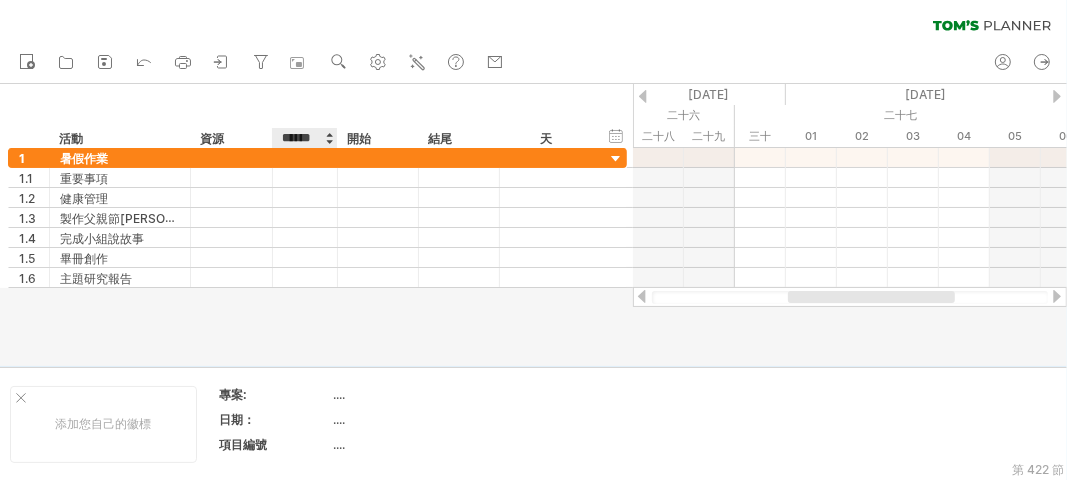 click on "******" at bounding box center [304, 138] 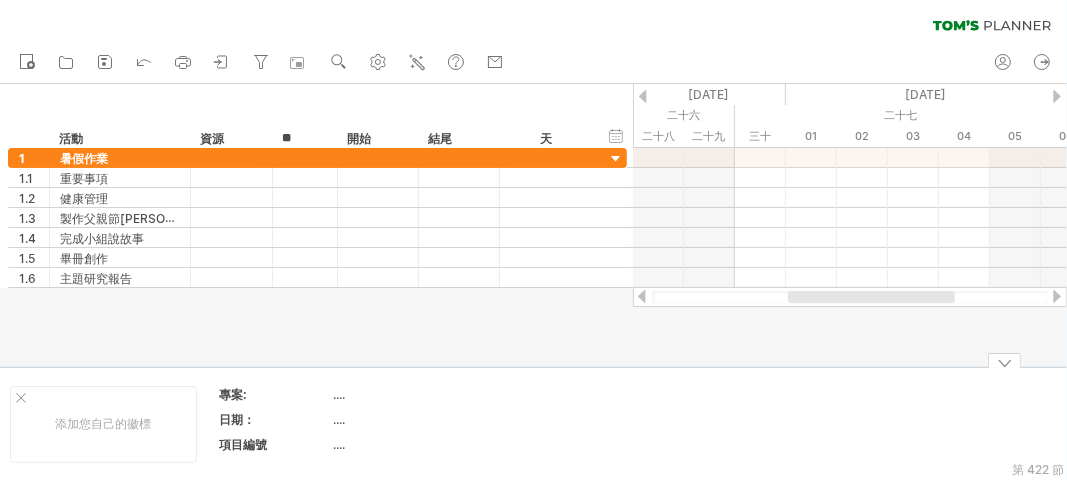 type on "*" 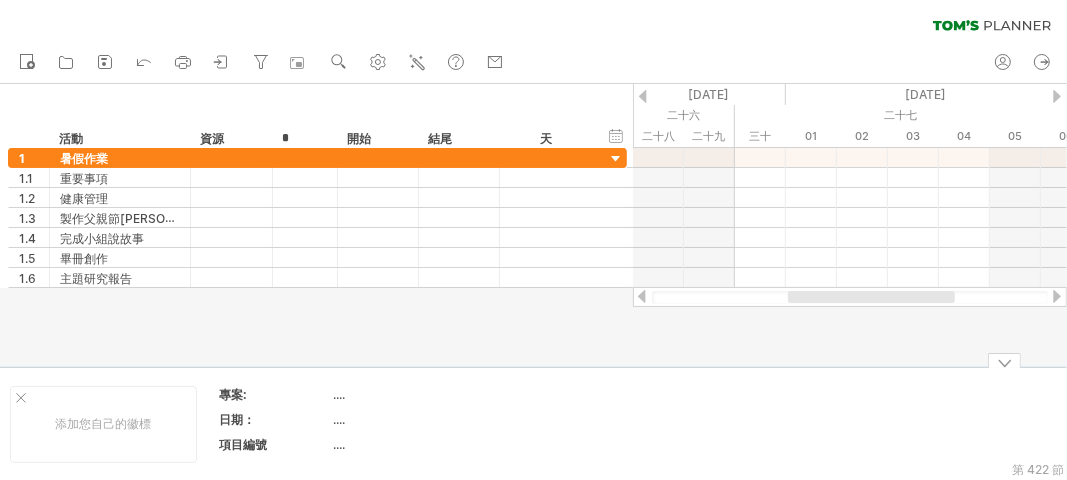 type 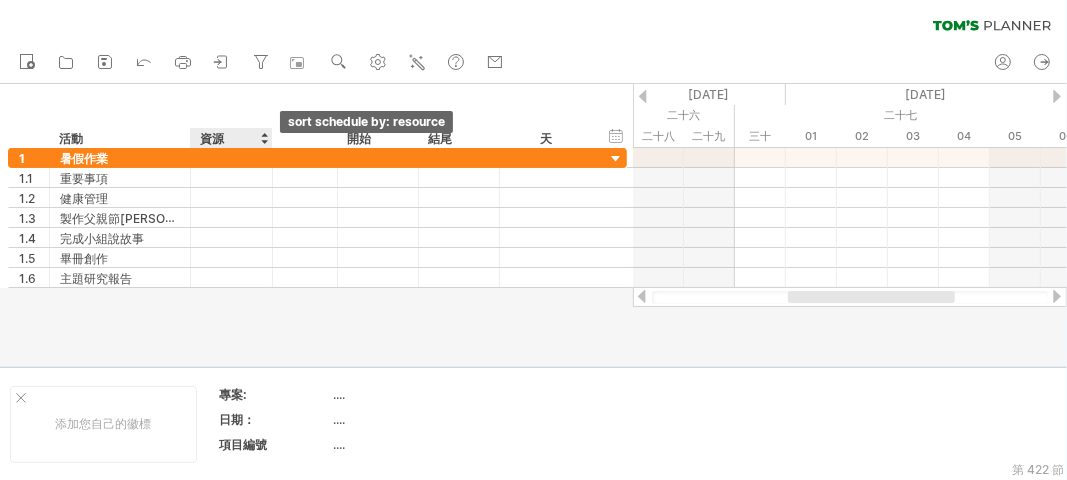 click at bounding box center [264, 138] 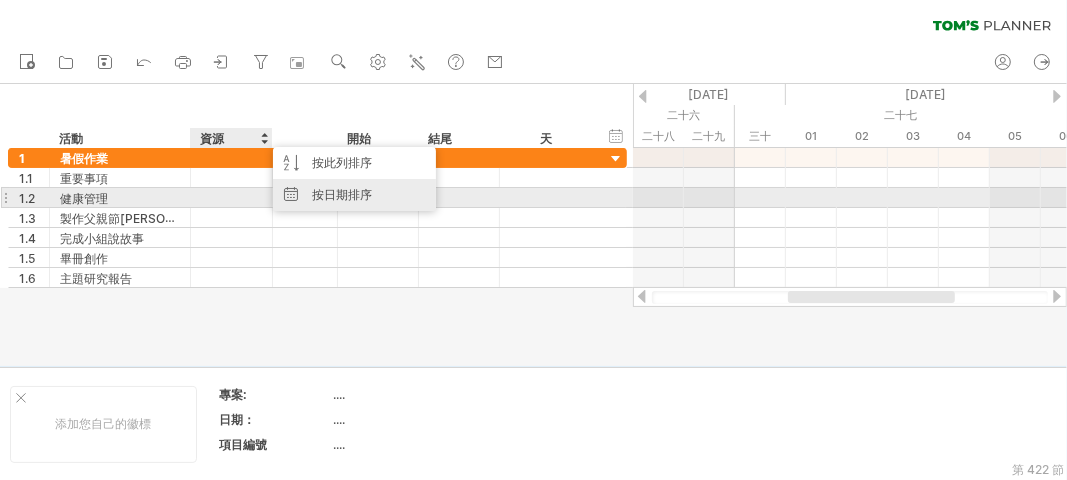 click on "按日期排序" at bounding box center (354, 195) 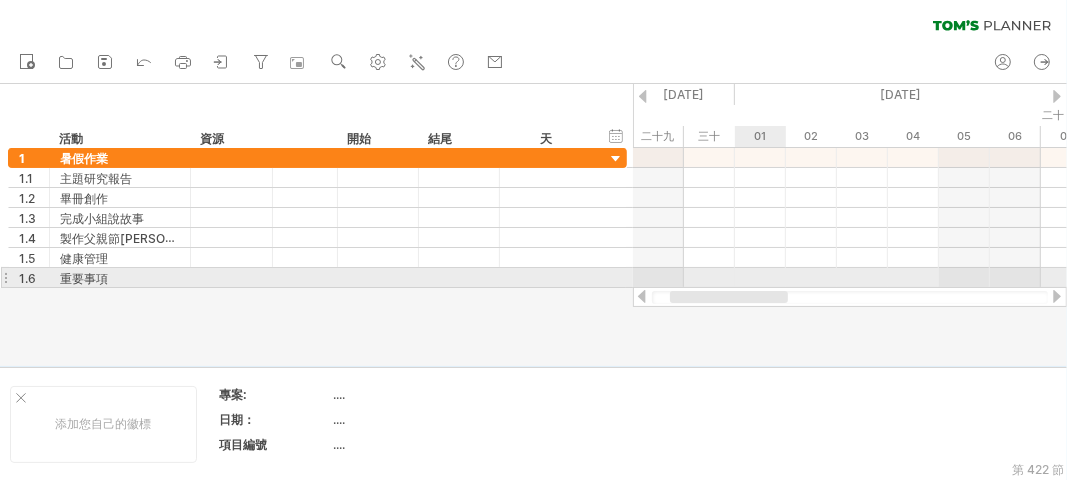 drag, startPoint x: 894, startPoint y: 294, endPoint x: 709, endPoint y: 256, distance: 188.86238 